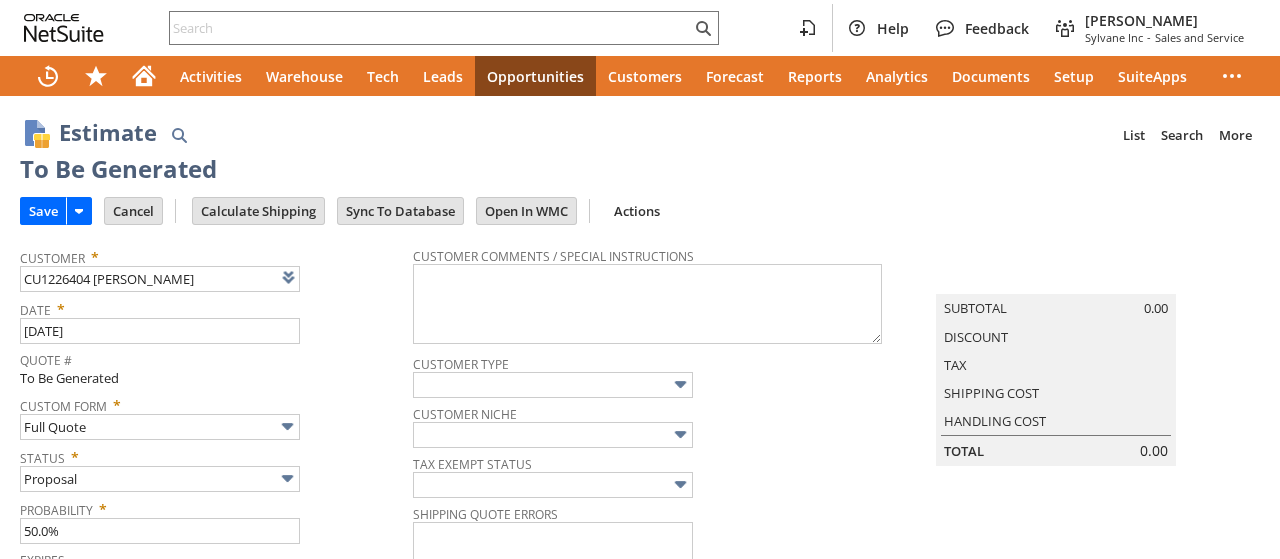 scroll, scrollTop: 0, scrollLeft: 0, axis: both 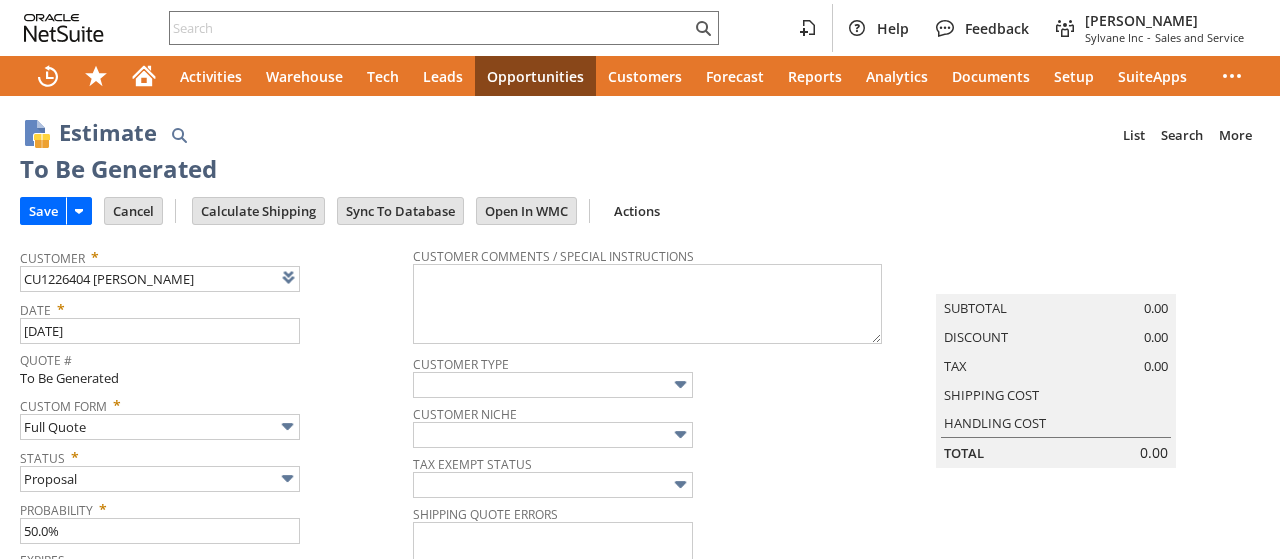 type on "[DATE]" 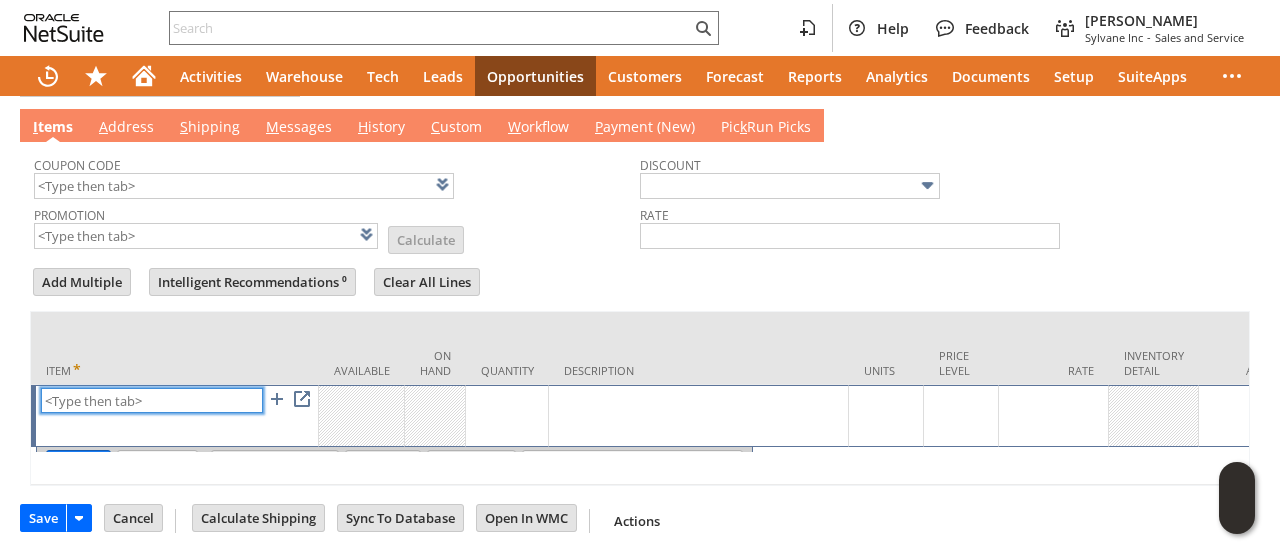 type on "Intelligent Recommendations ⁰" 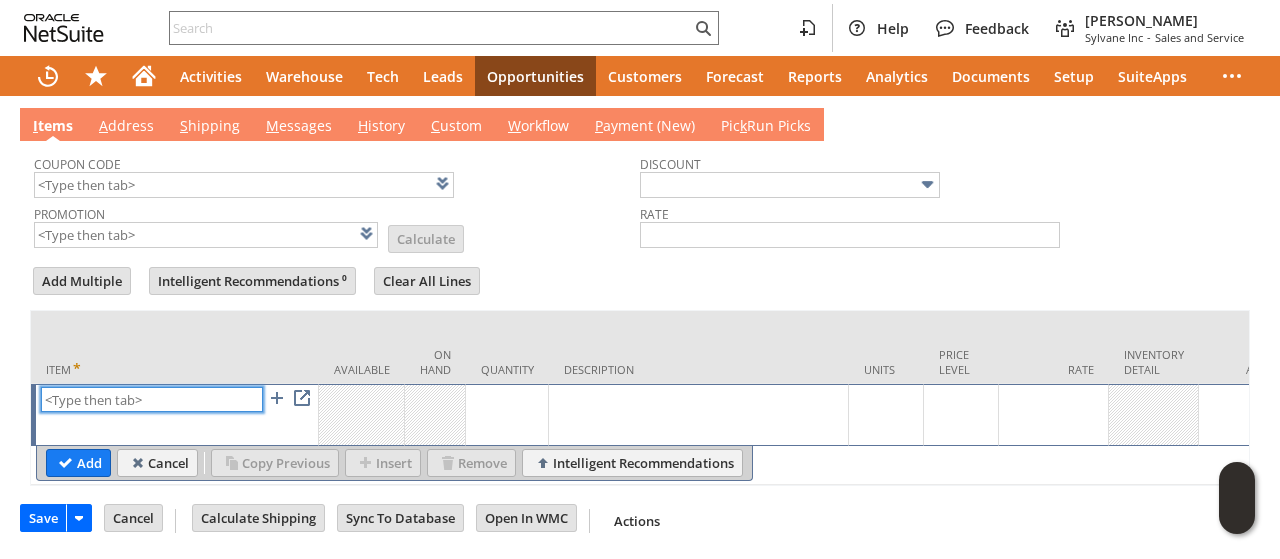 paste on "qu6484" 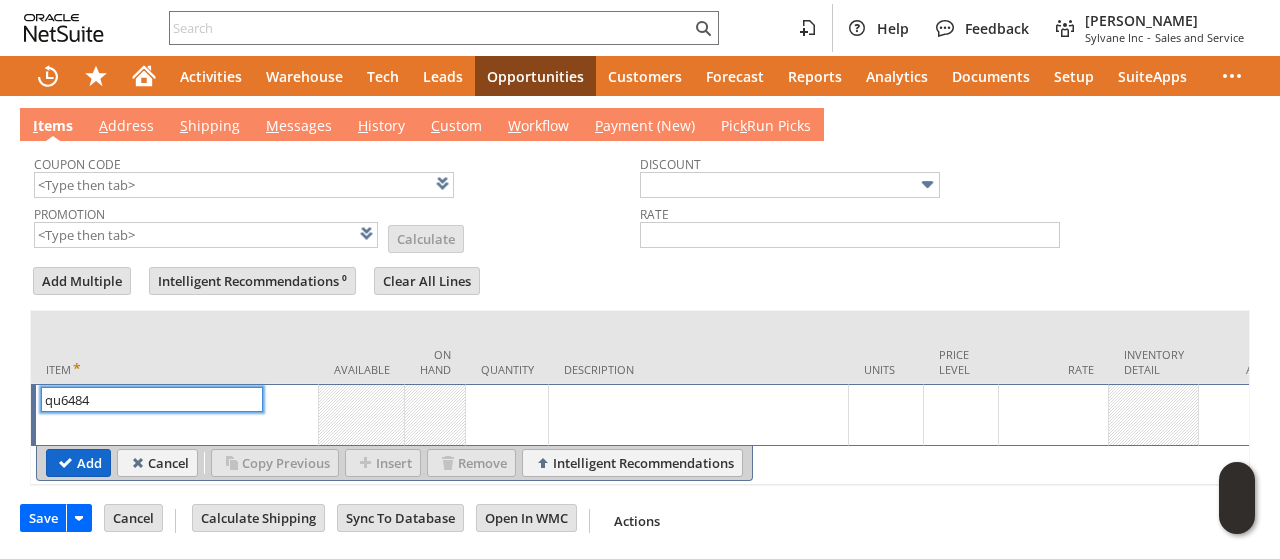 type on "qu6484" 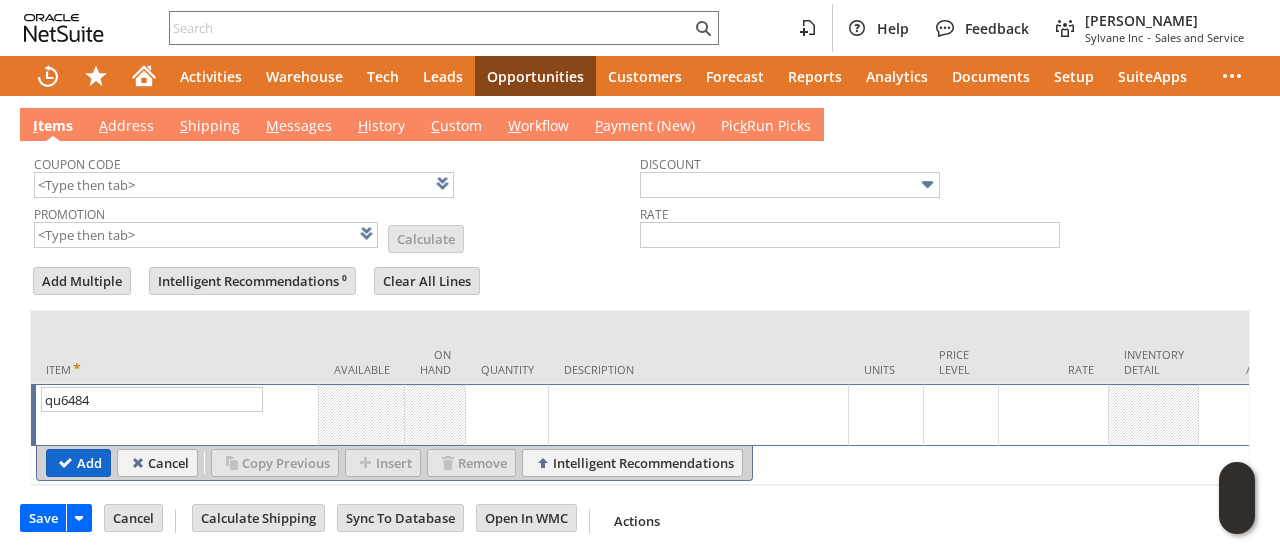 click on "Add" at bounding box center [78, 463] 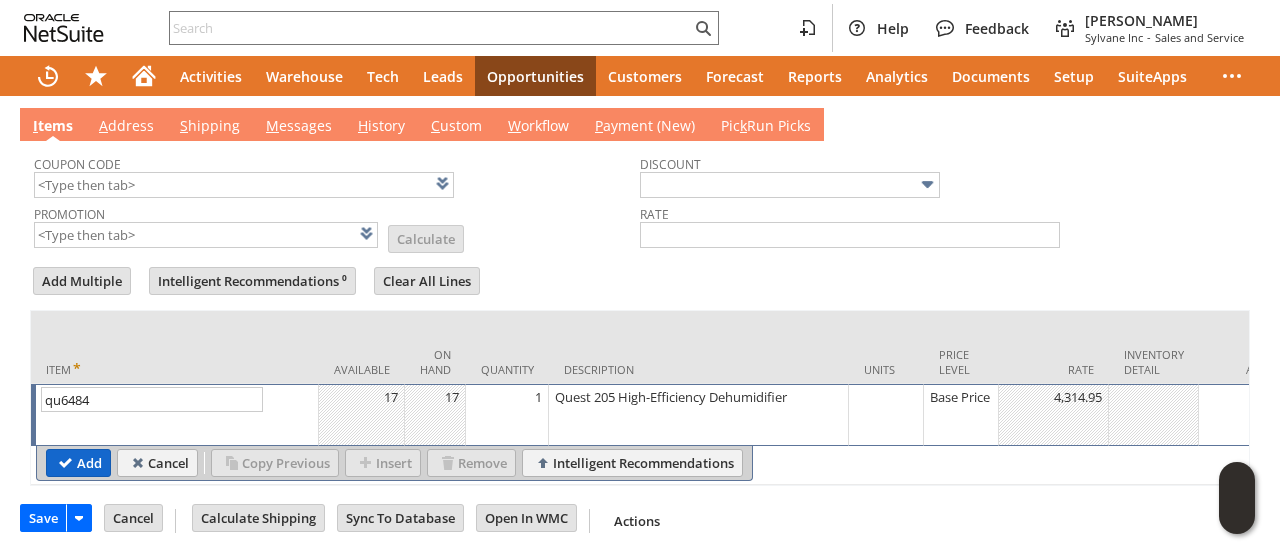 click on "Add" at bounding box center [78, 463] 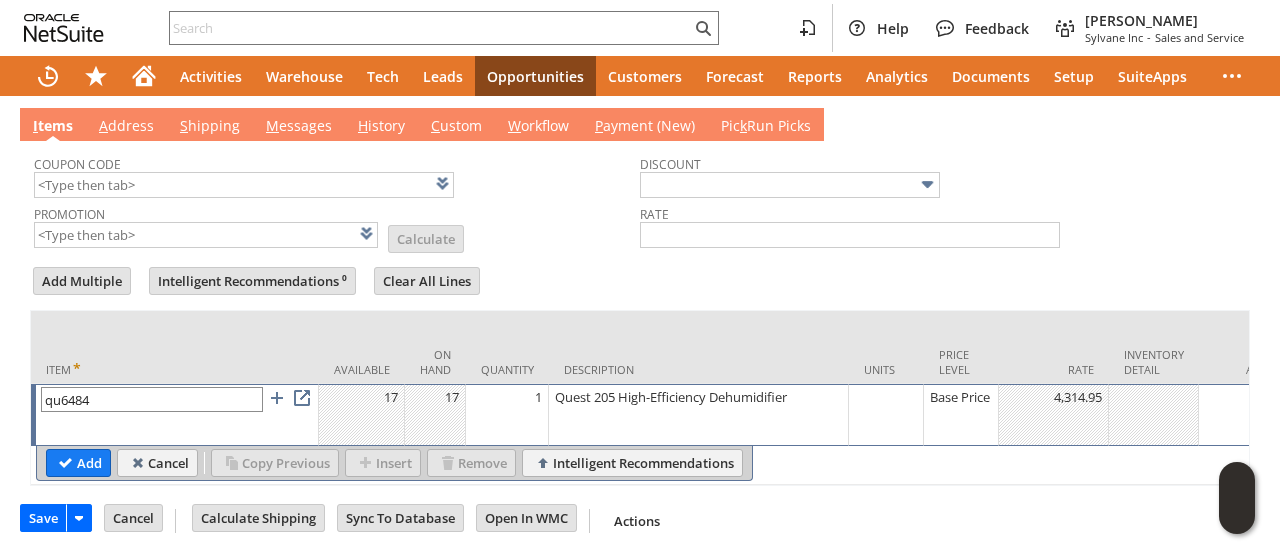 type 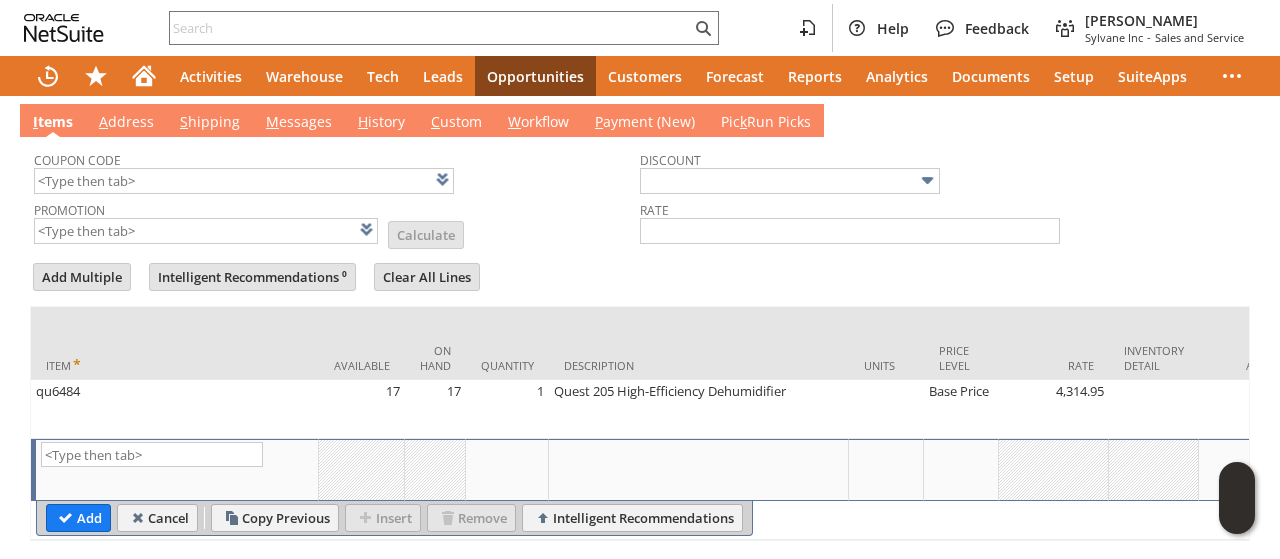 type on "Intelligent Recommendations¹⁰" 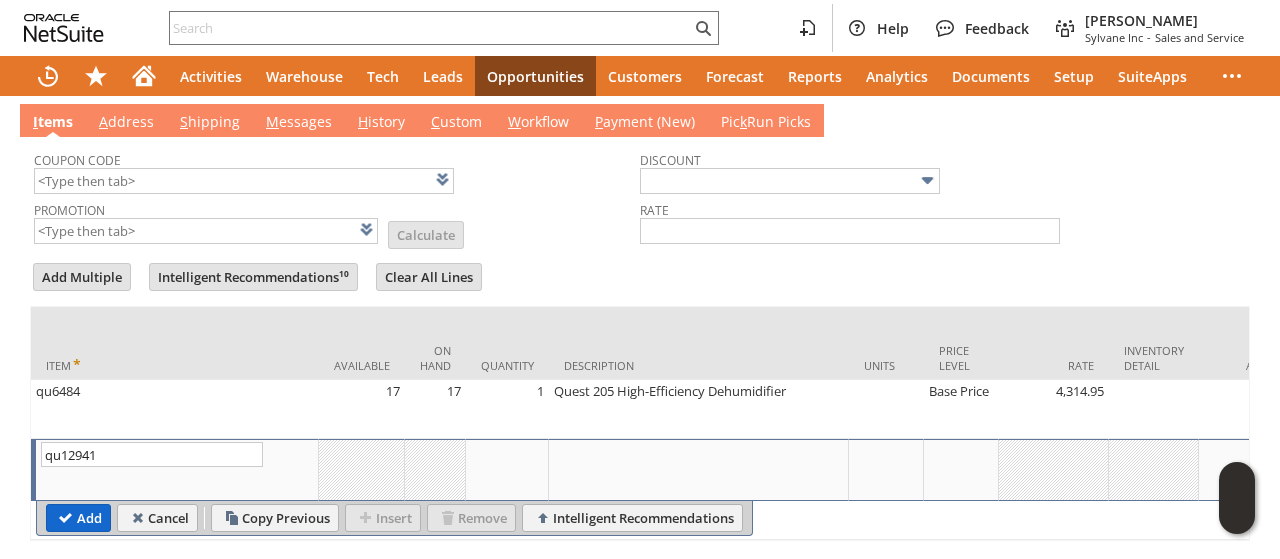 type on "qu12941" 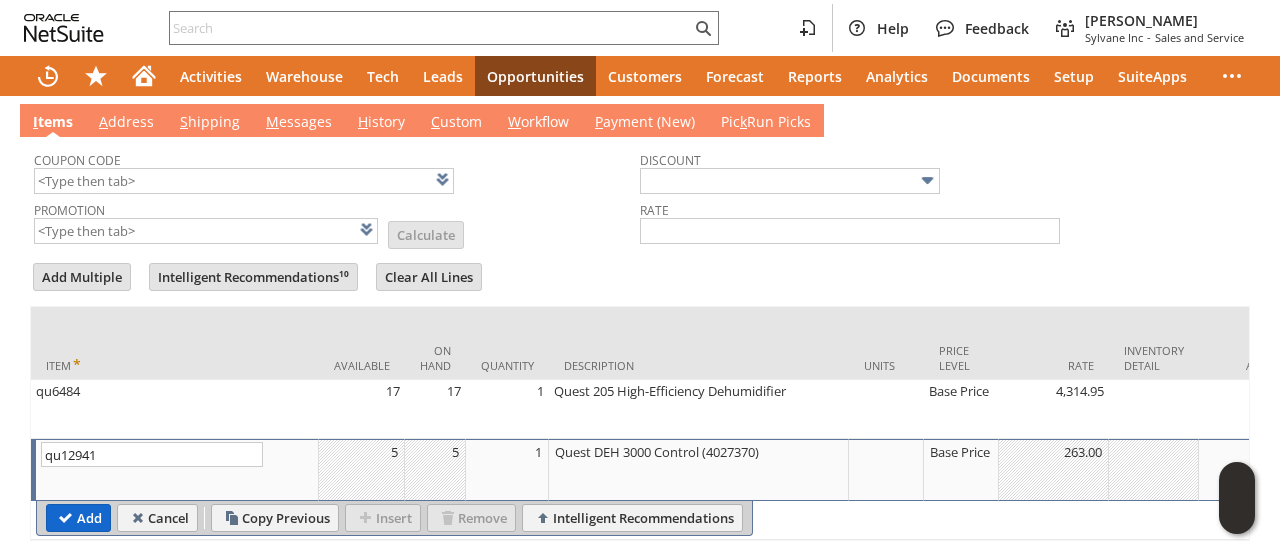click on "Add" at bounding box center [78, 518] 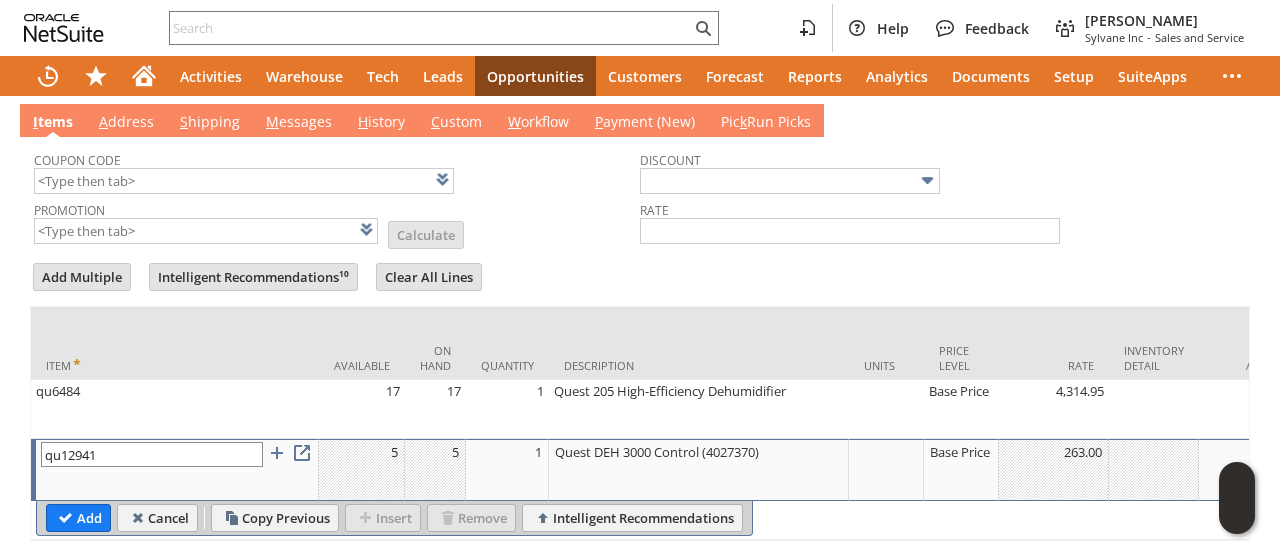 type 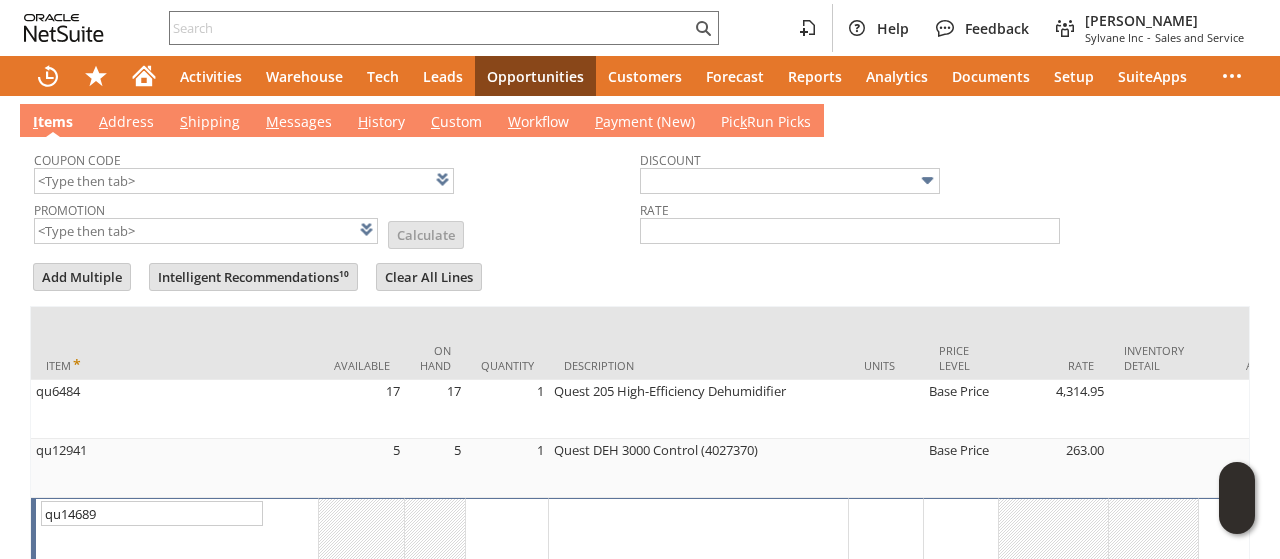 scroll, scrollTop: 806, scrollLeft: 0, axis: vertical 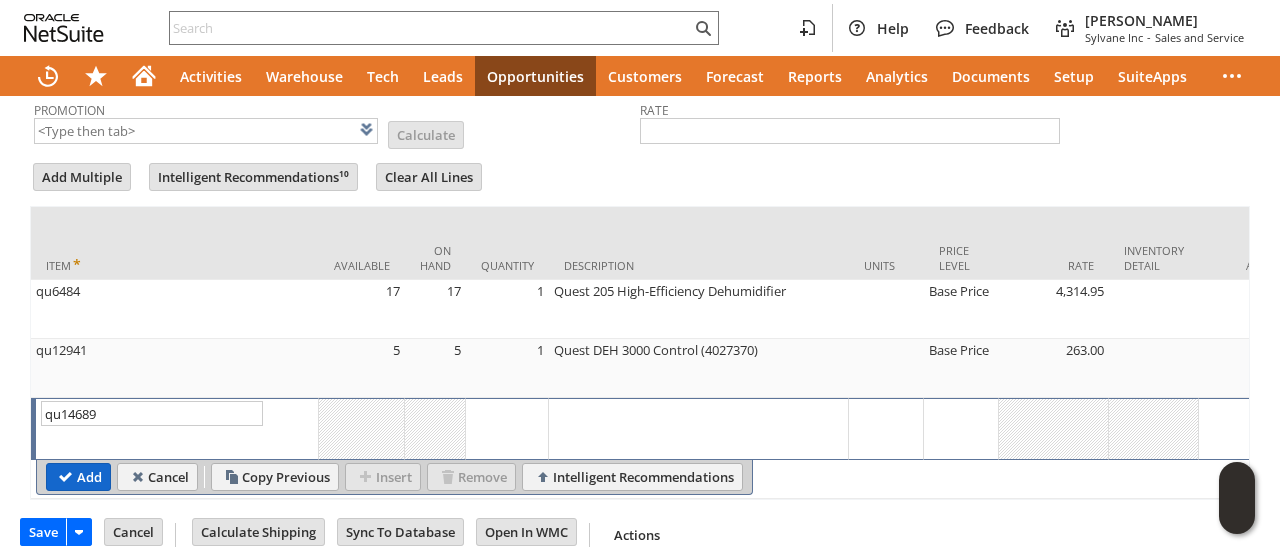 type on "qu14689" 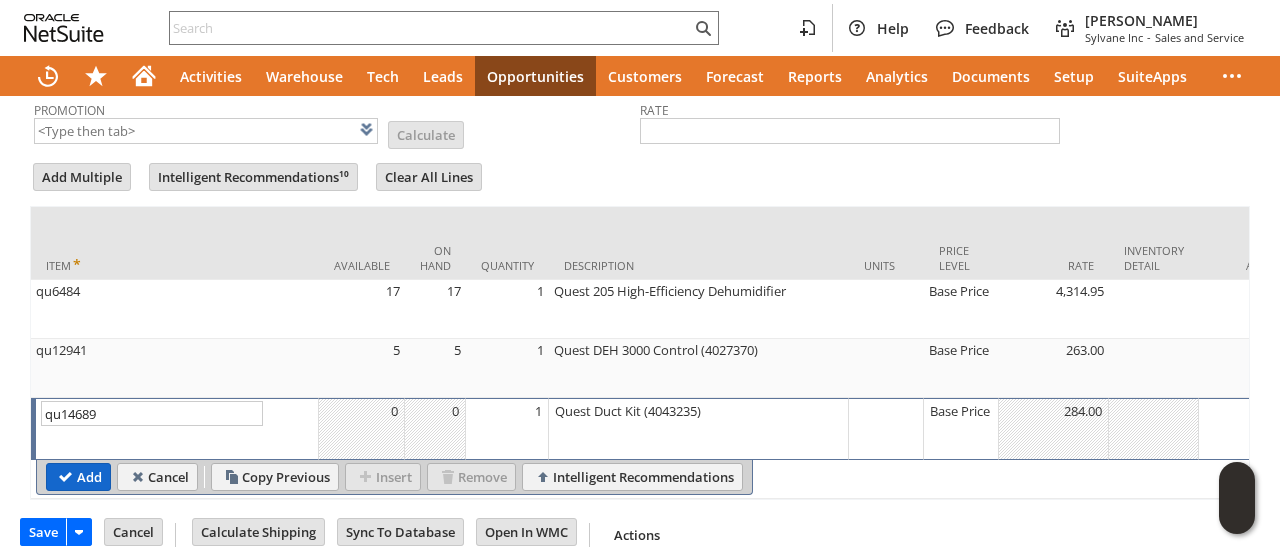 click on "Add" at bounding box center (78, 477) 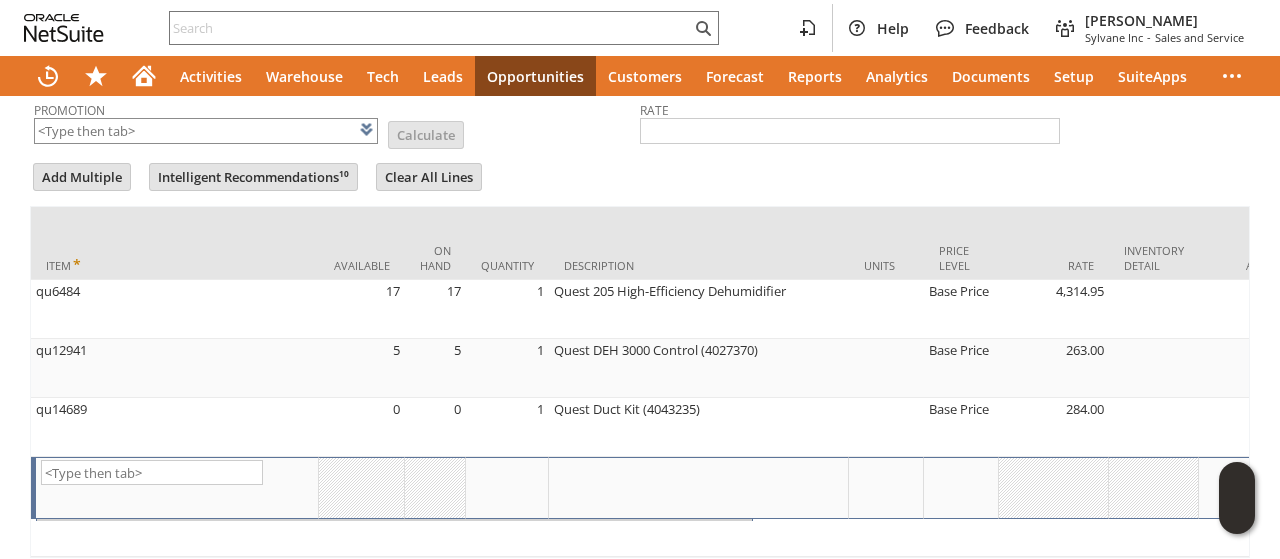 scroll, scrollTop: 706, scrollLeft: 0, axis: vertical 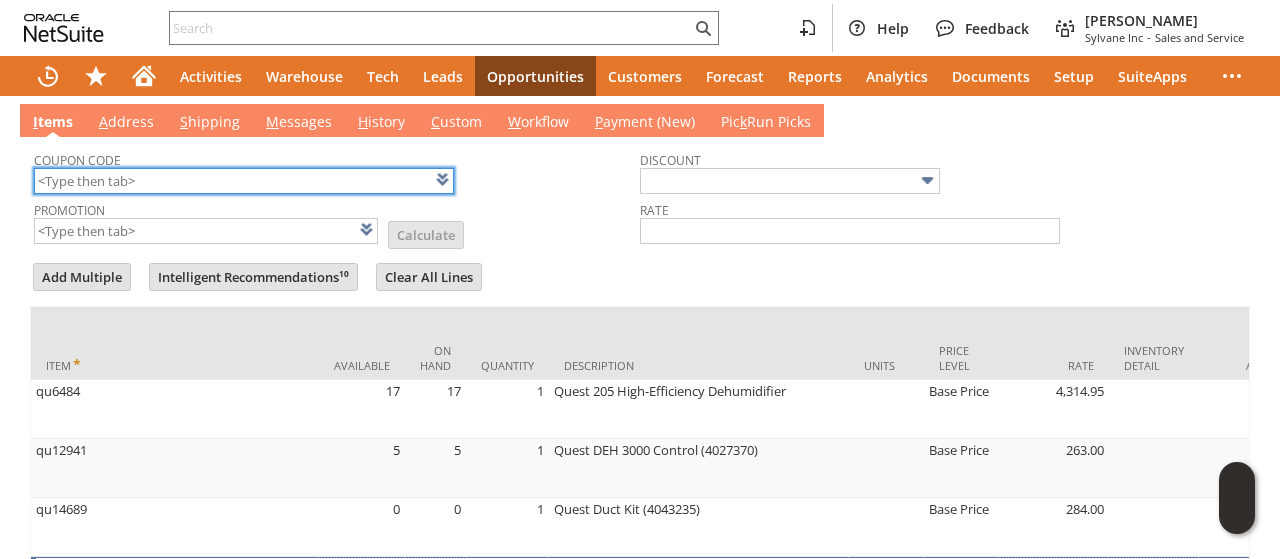 click at bounding box center (244, 181) 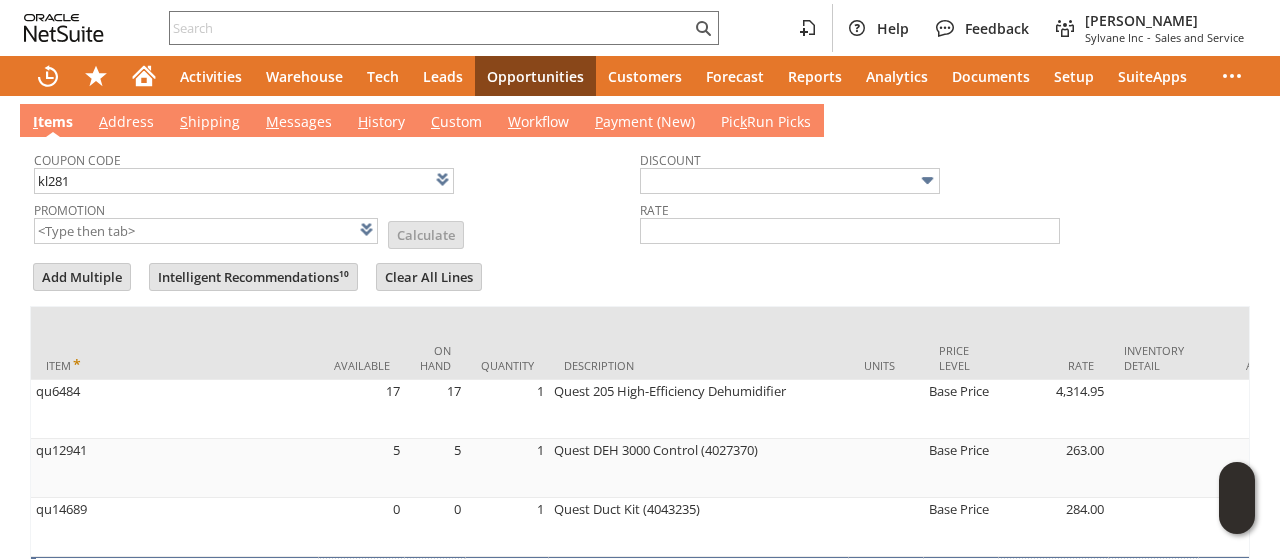 click at bounding box center (640, 255) 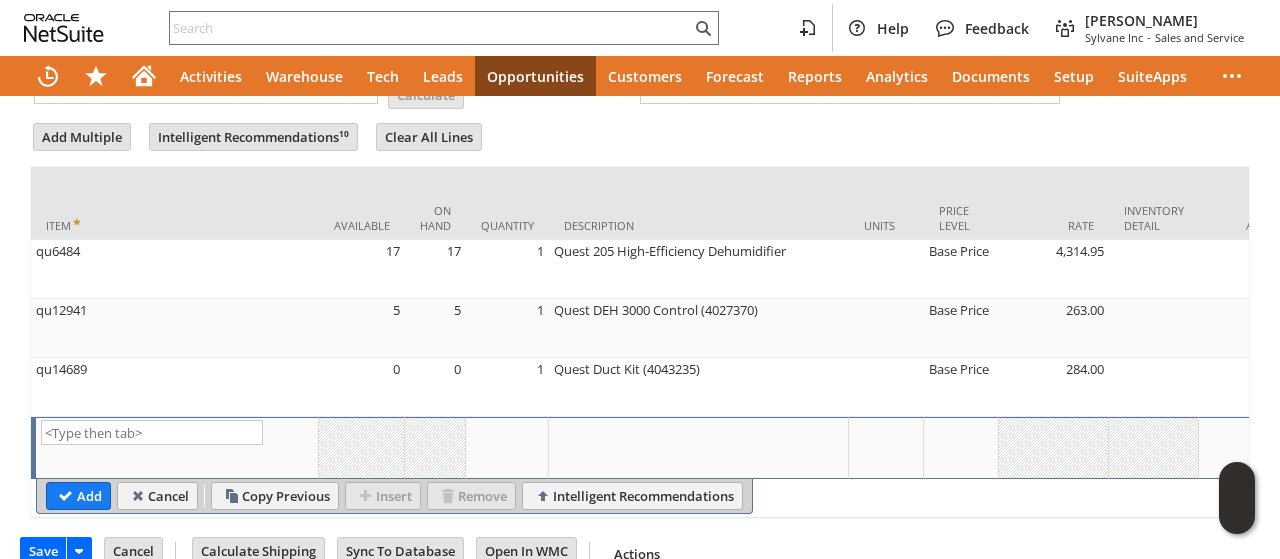 scroll, scrollTop: 883, scrollLeft: 0, axis: vertical 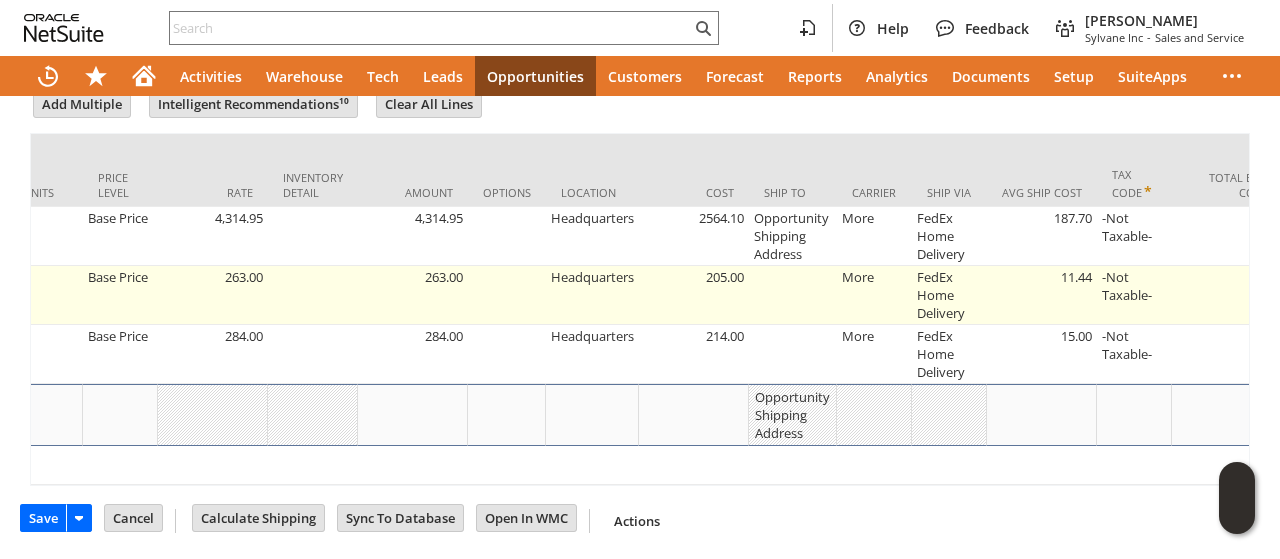 click at bounding box center [793, 295] 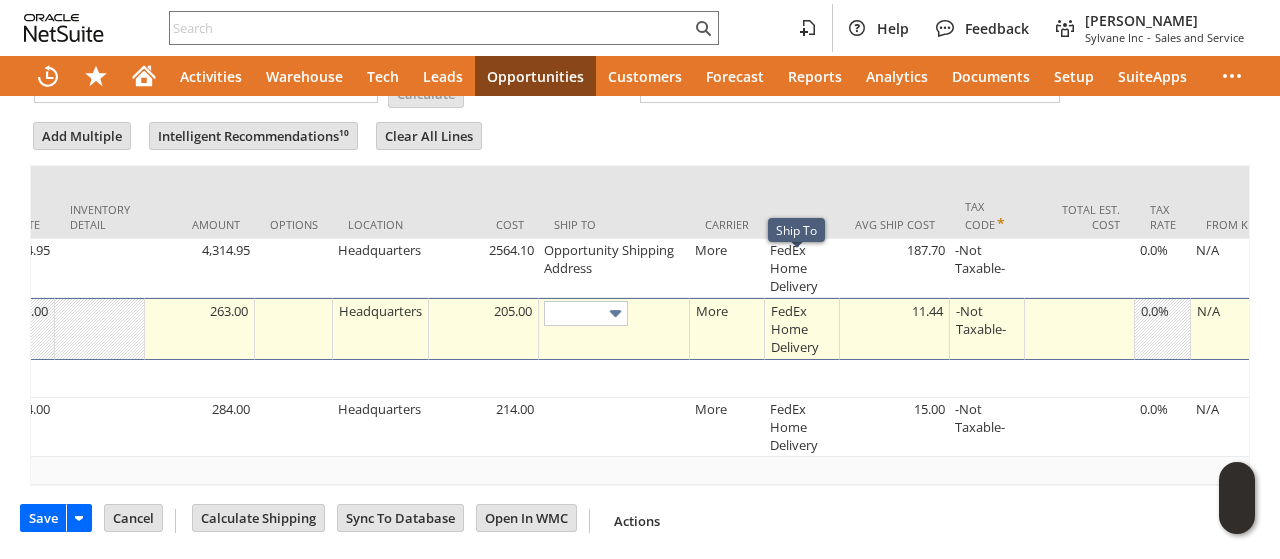 scroll, scrollTop: 852, scrollLeft: 0, axis: vertical 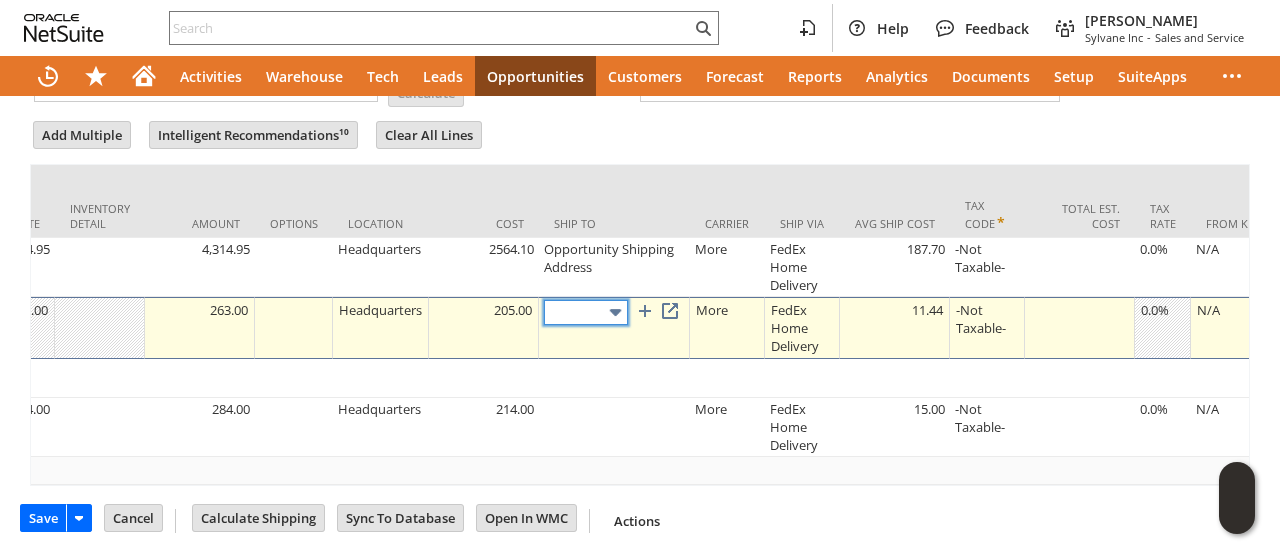 click at bounding box center (615, 312) 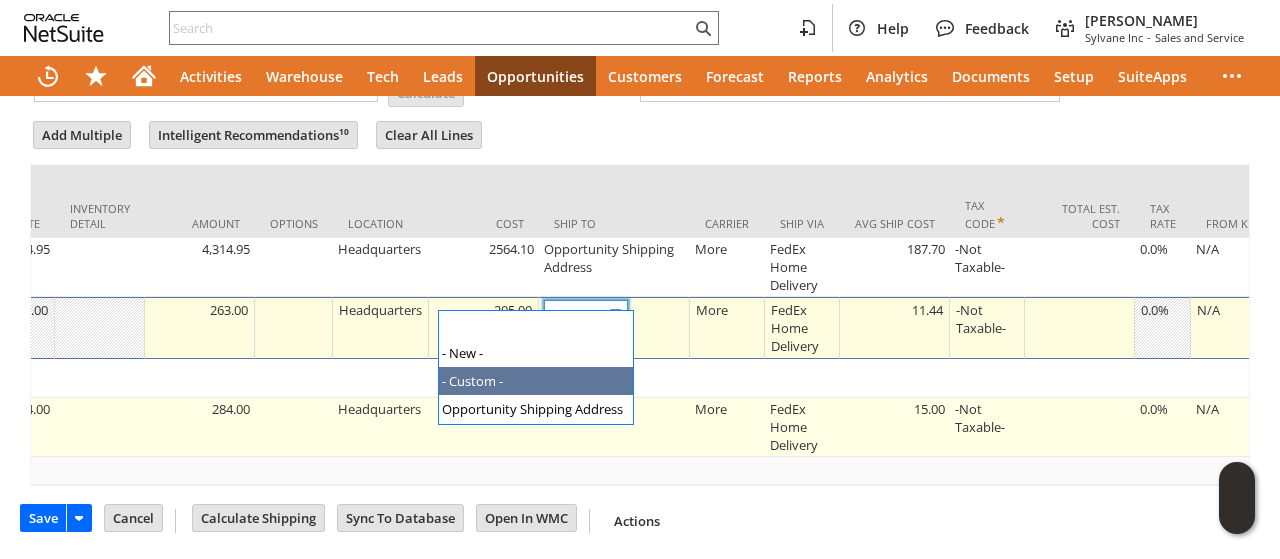type on "Opportunity Shipping Address" 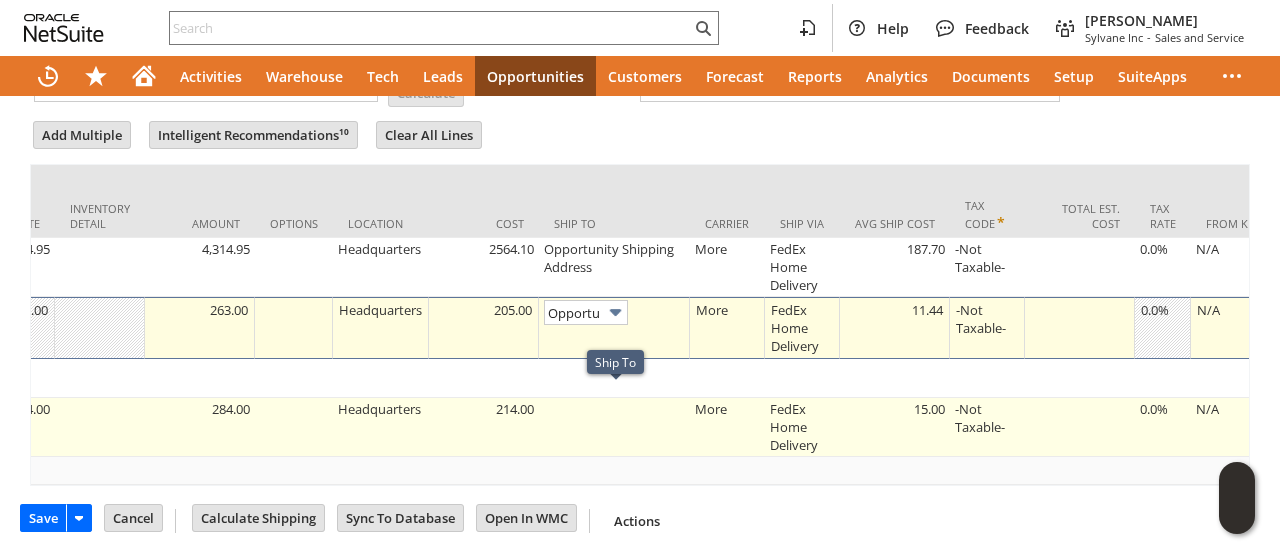 click at bounding box center [614, 427] 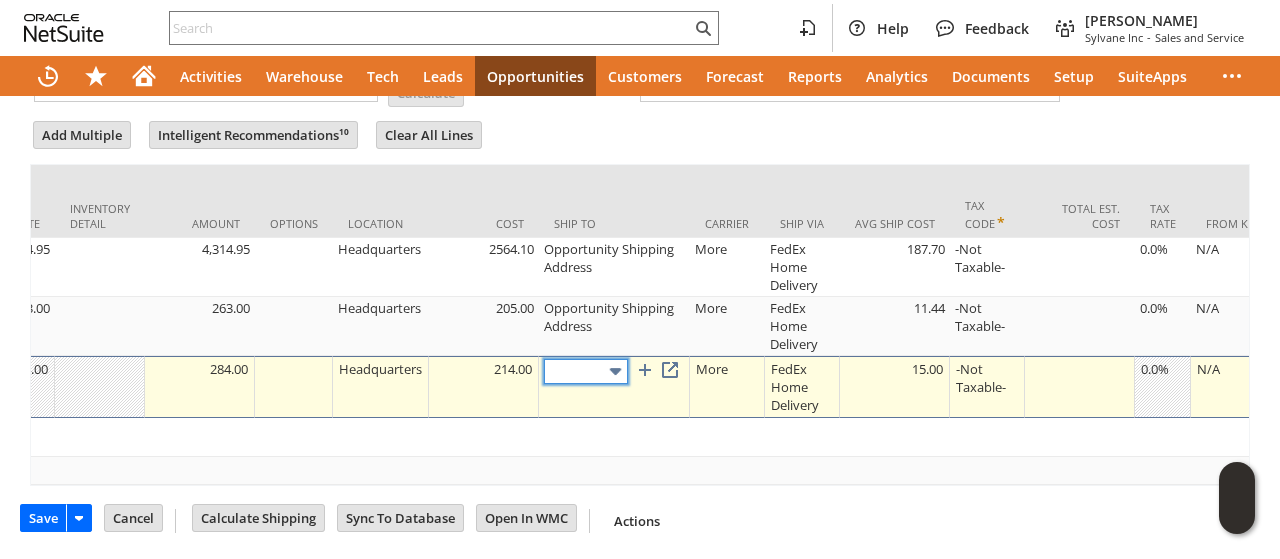 click at bounding box center (615, 371) 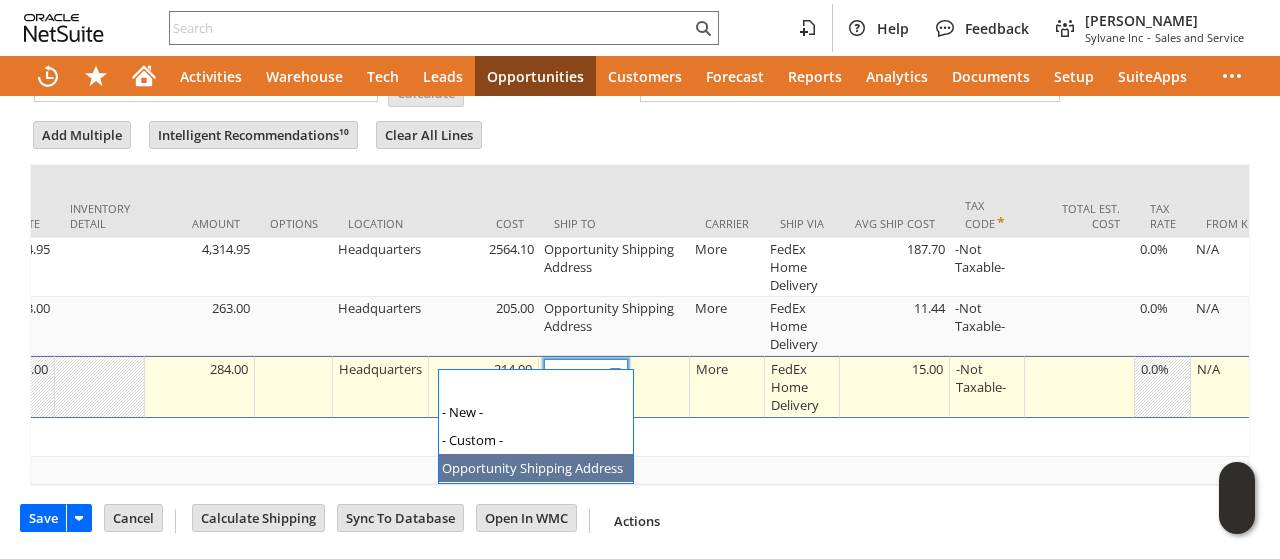 type on "Opportunity Shipping Address" 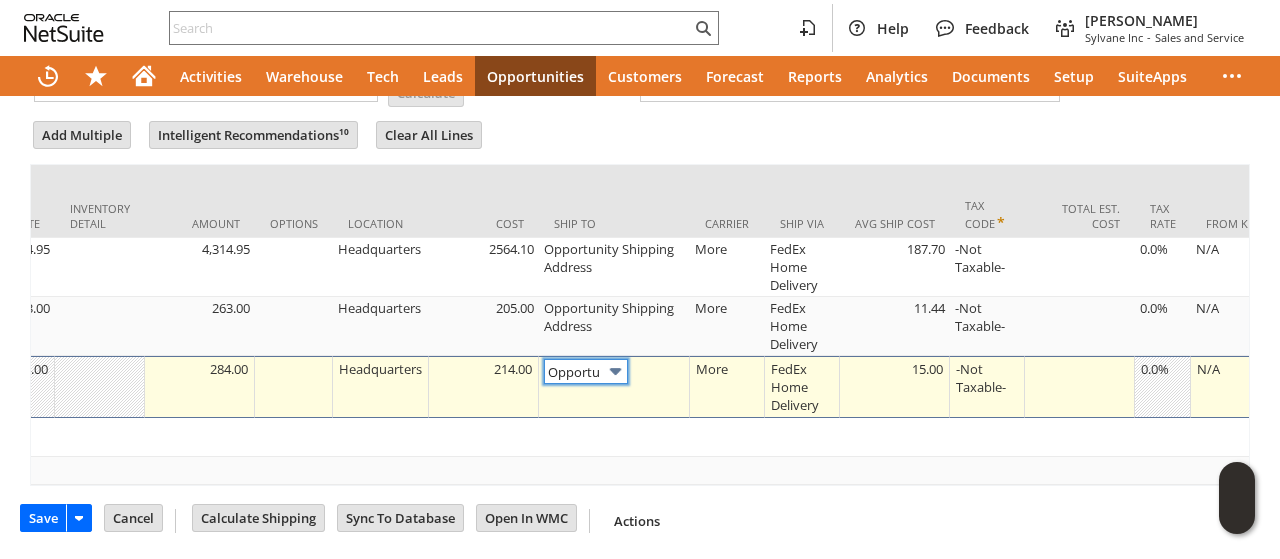 scroll, scrollTop: 0, scrollLeft: 0, axis: both 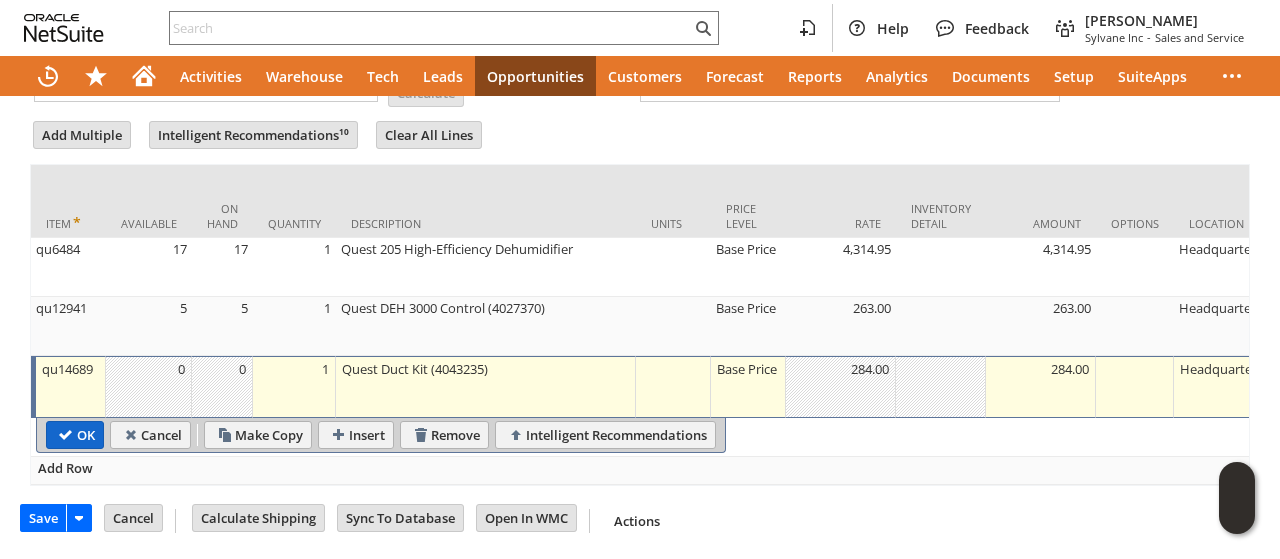 click on "OK" at bounding box center [75, 435] 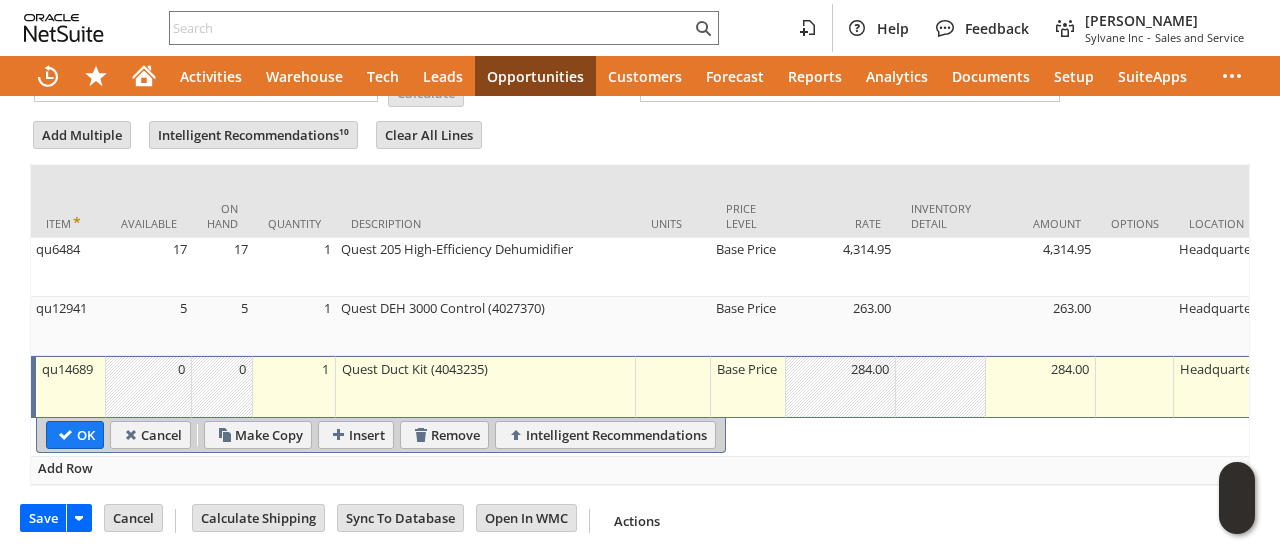 type 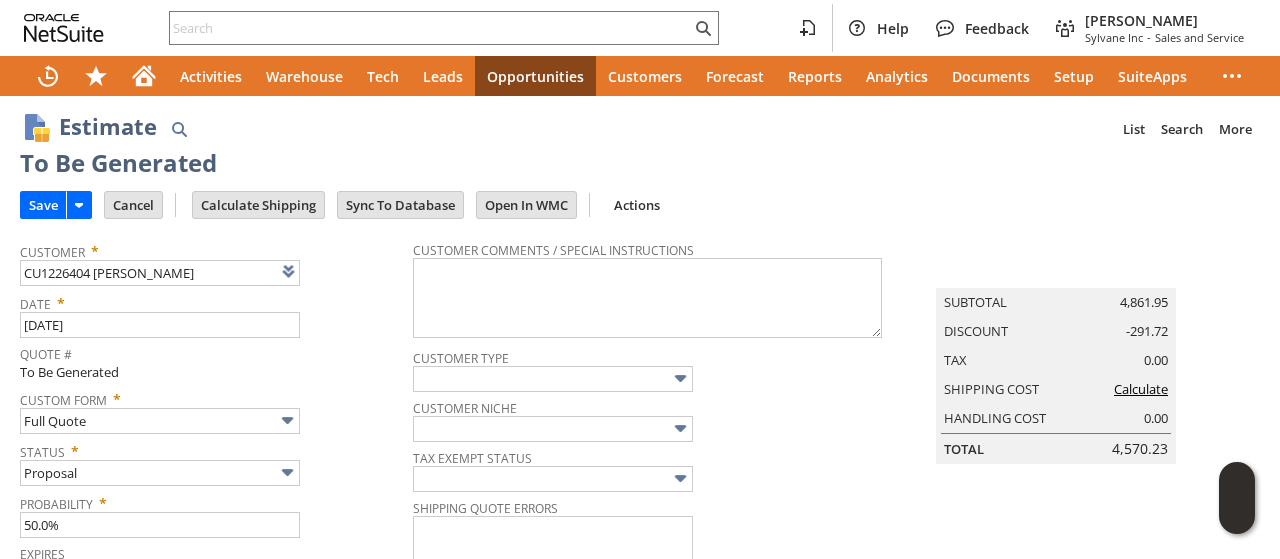 scroll, scrollTop: 0, scrollLeft: 0, axis: both 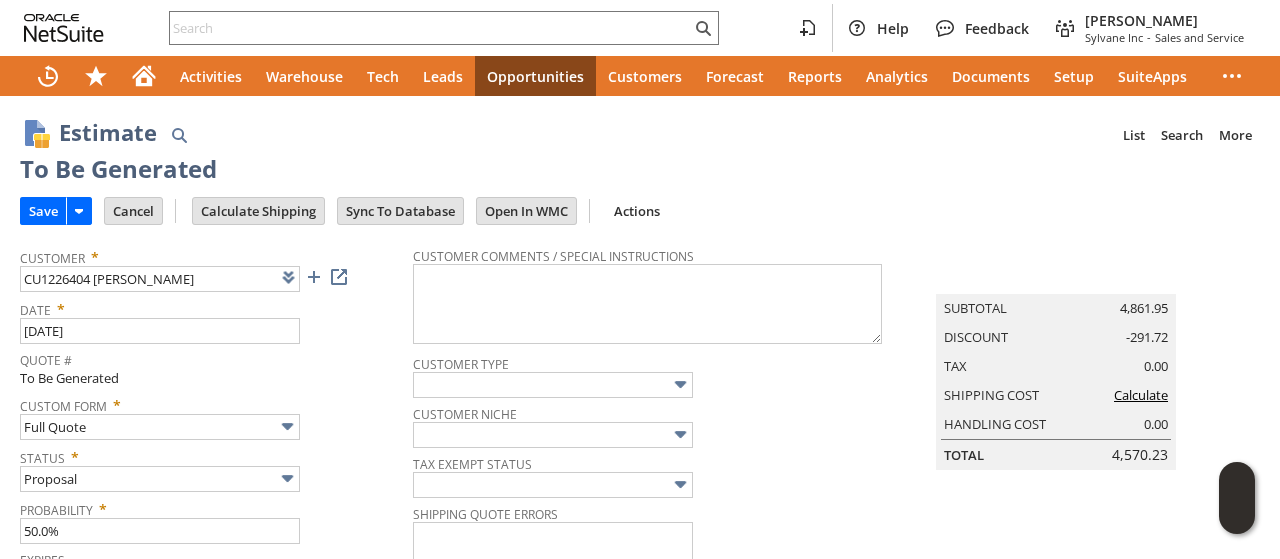 drag, startPoint x: 374, startPoint y: 208, endPoint x: 278, endPoint y: 283, distance: 121.82365 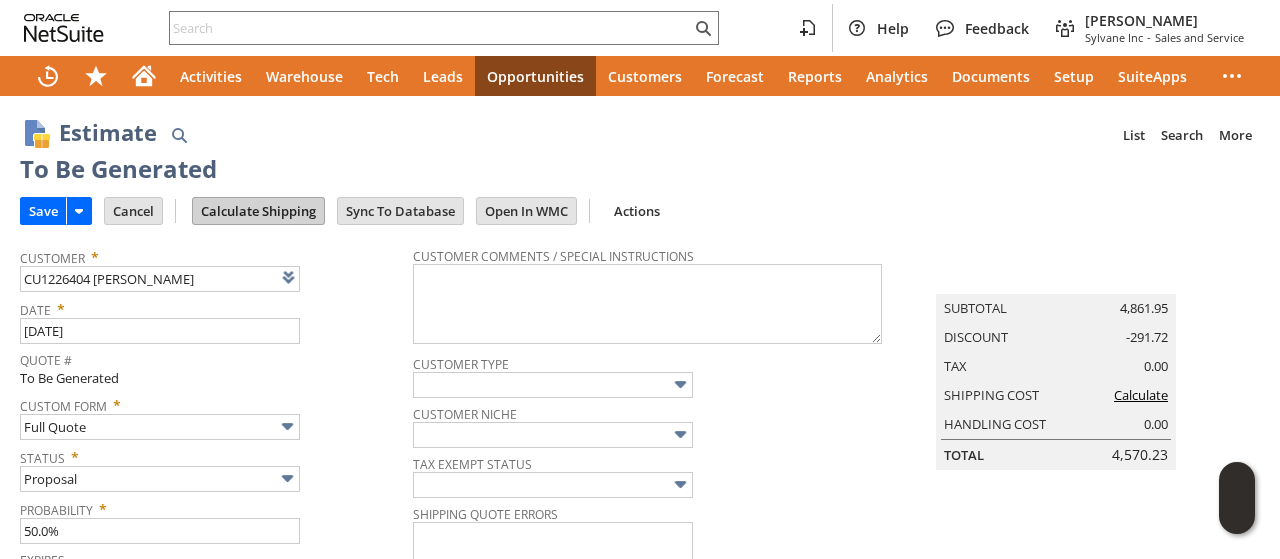 click on "Calculate Shipping" at bounding box center [258, 211] 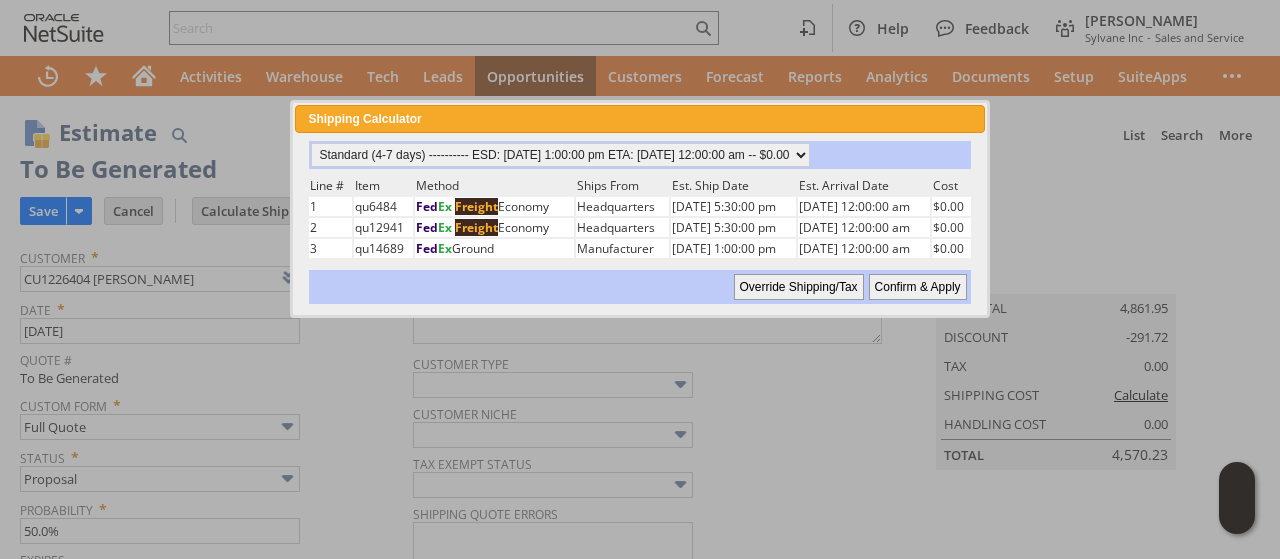 click on "Confirm & Apply" at bounding box center [918, 287] 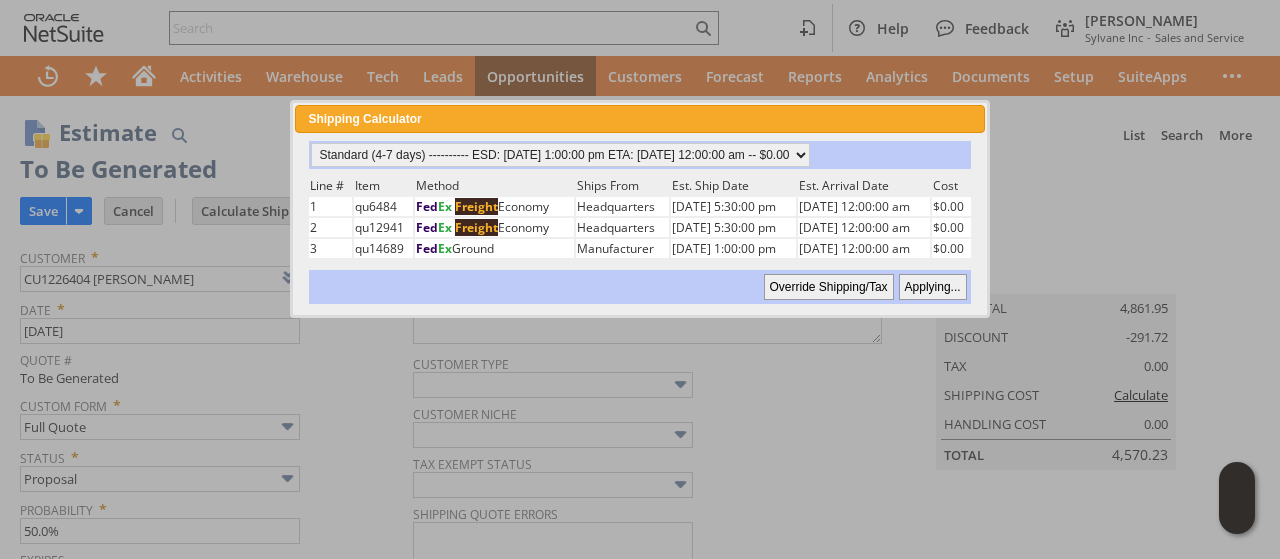 type on "NotExempt" 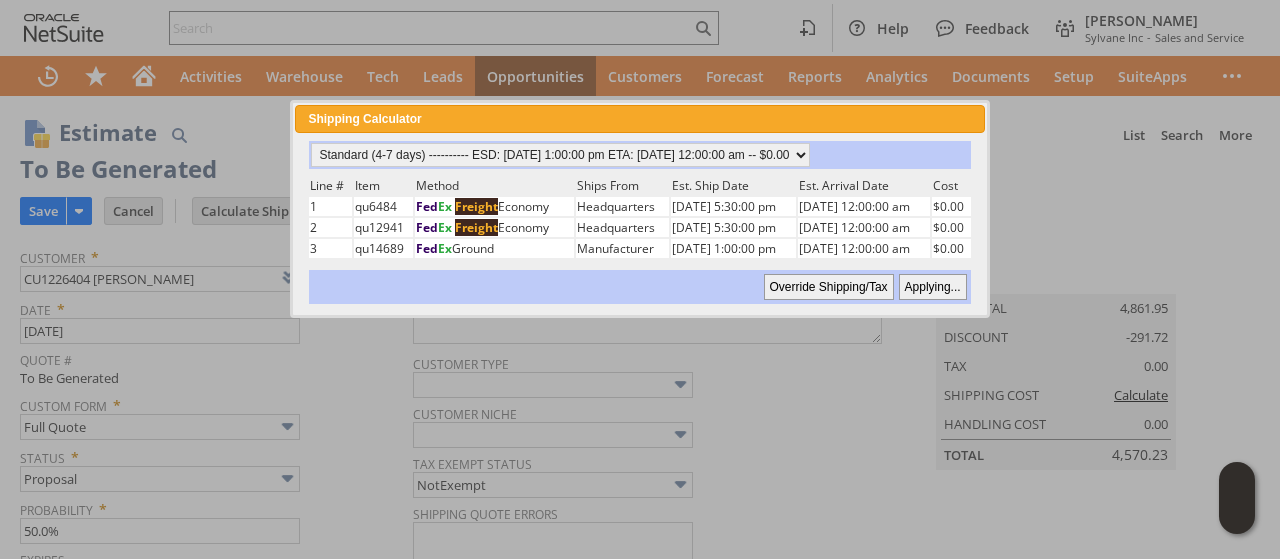 type 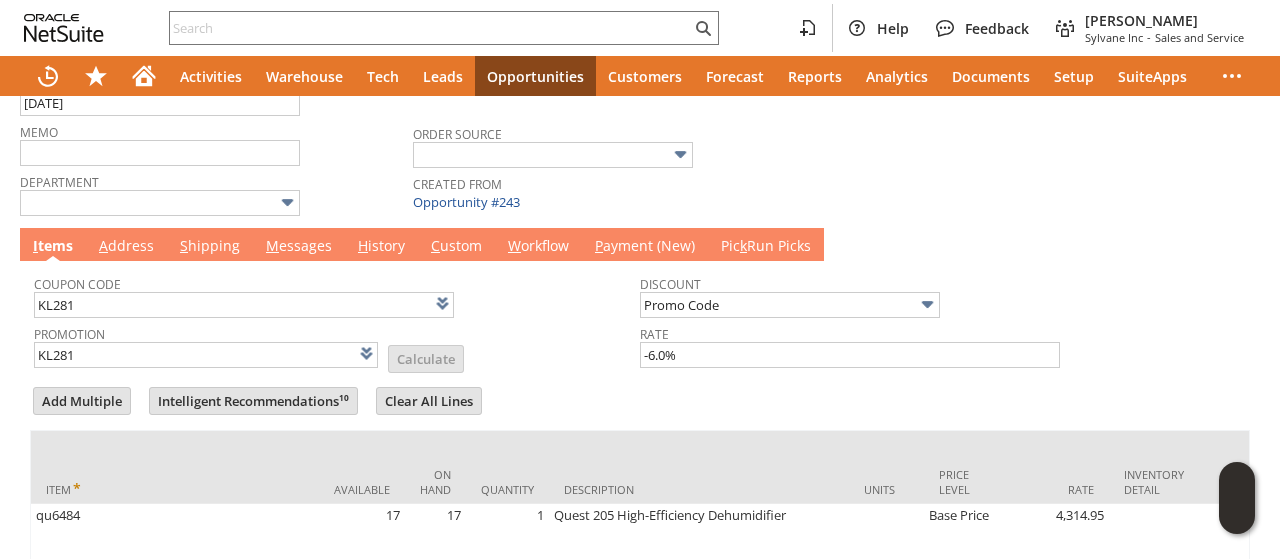 click on "M essages" at bounding box center [299, 247] 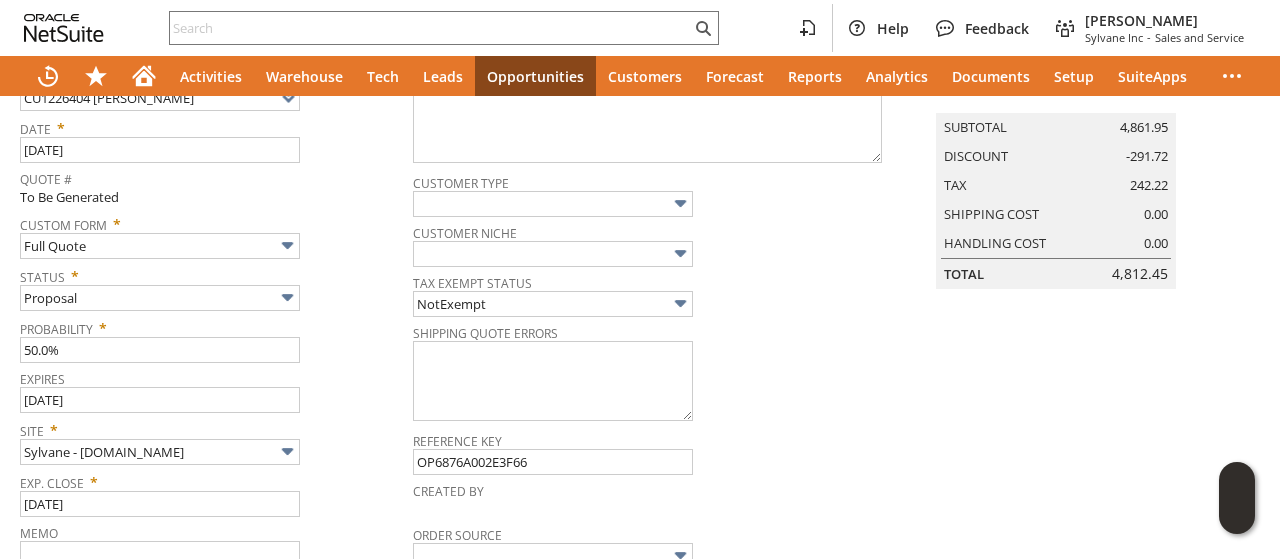 scroll, scrollTop: 0, scrollLeft: 0, axis: both 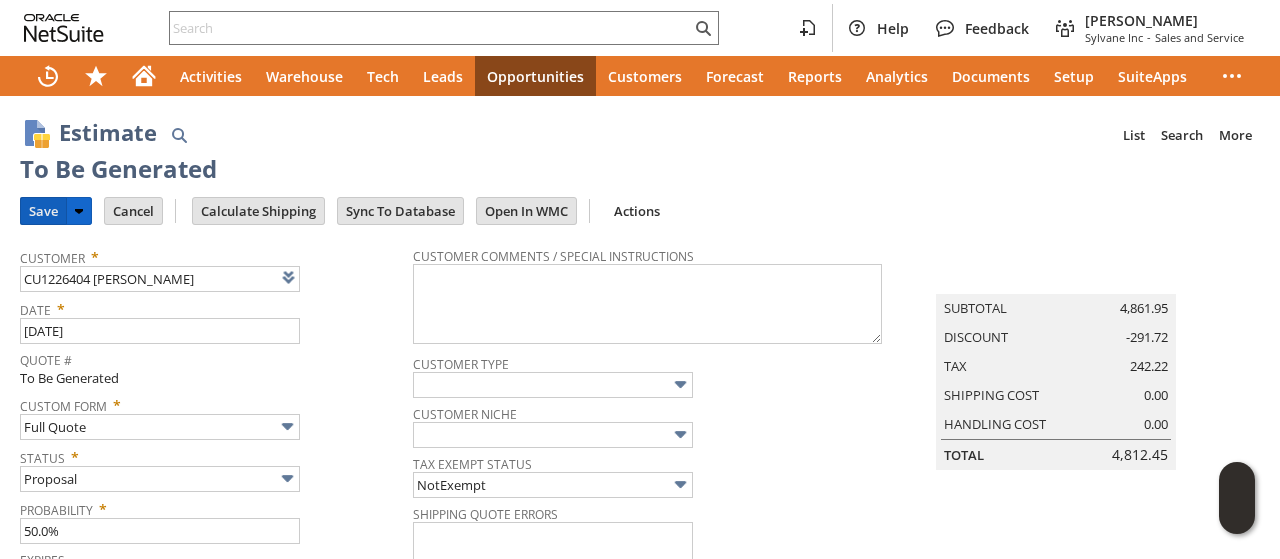 click on "Save" at bounding box center (43, 211) 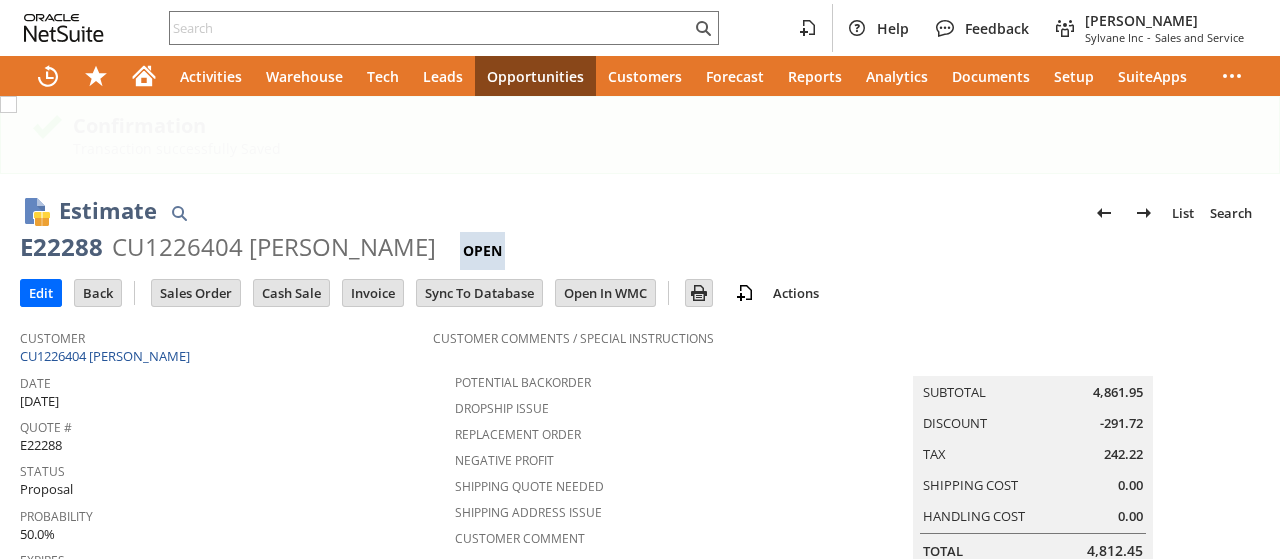 scroll, scrollTop: 0, scrollLeft: 0, axis: both 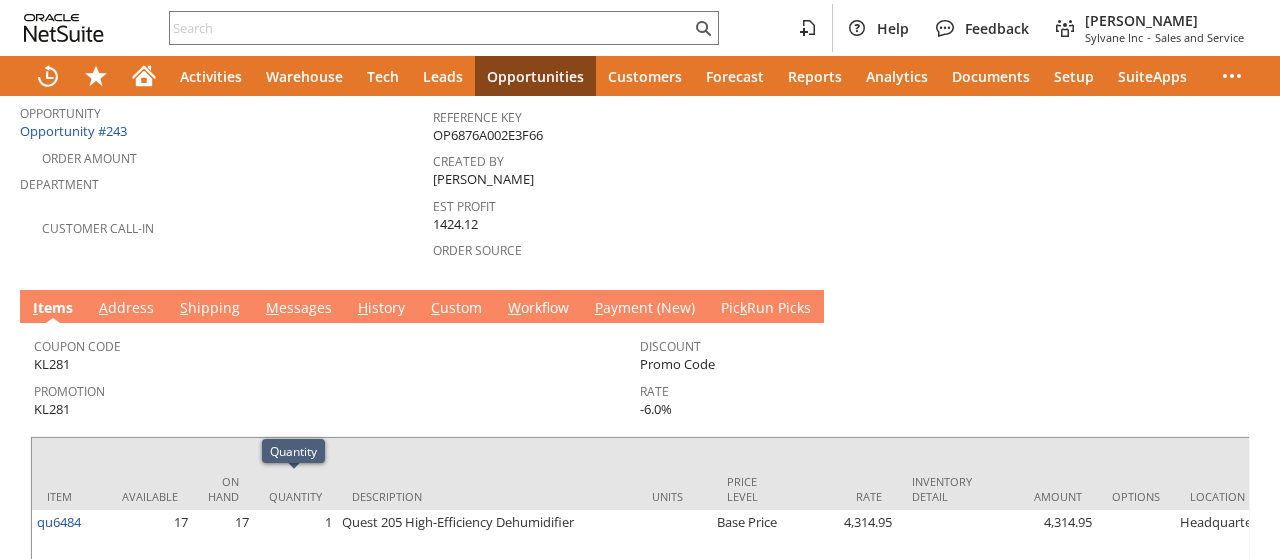click on "M essages" at bounding box center [299, 309] 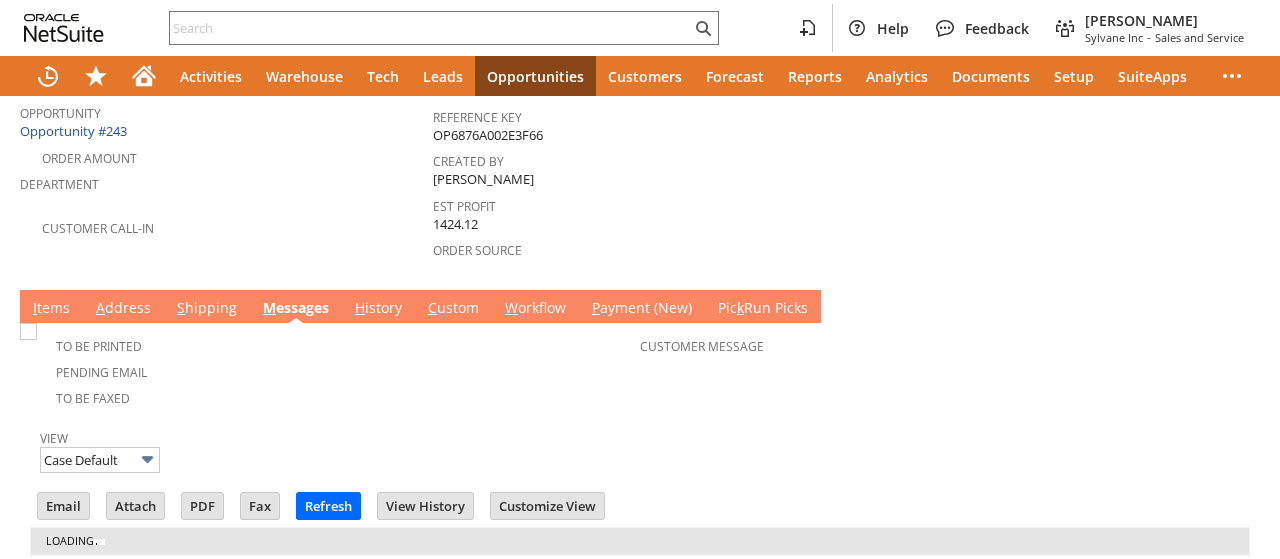 scroll, scrollTop: 656, scrollLeft: 0, axis: vertical 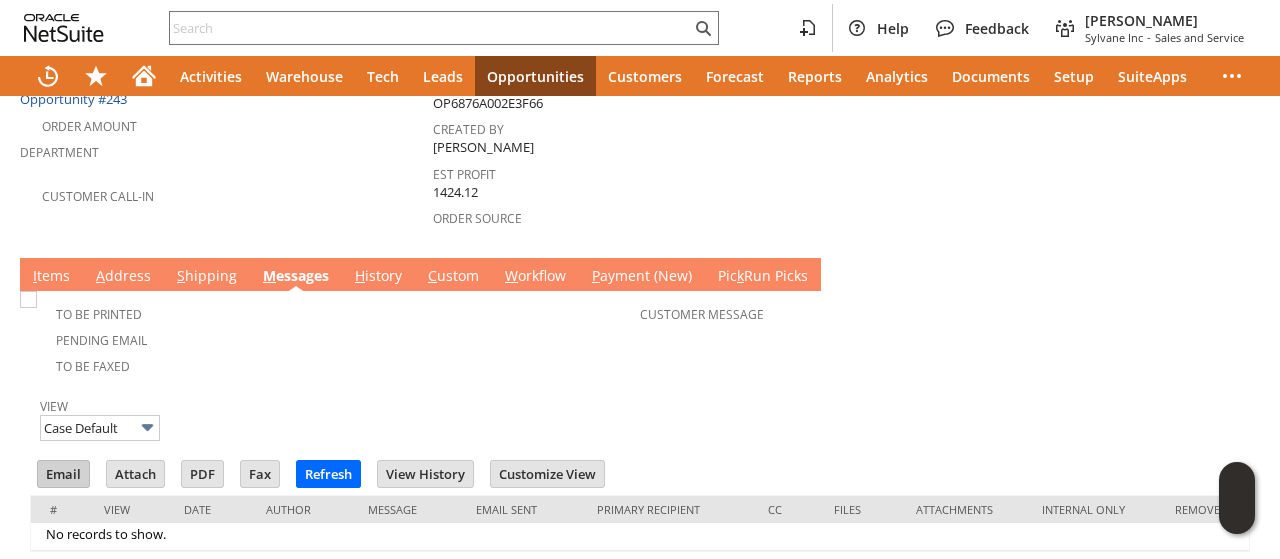 click on "Email" at bounding box center [63, 474] 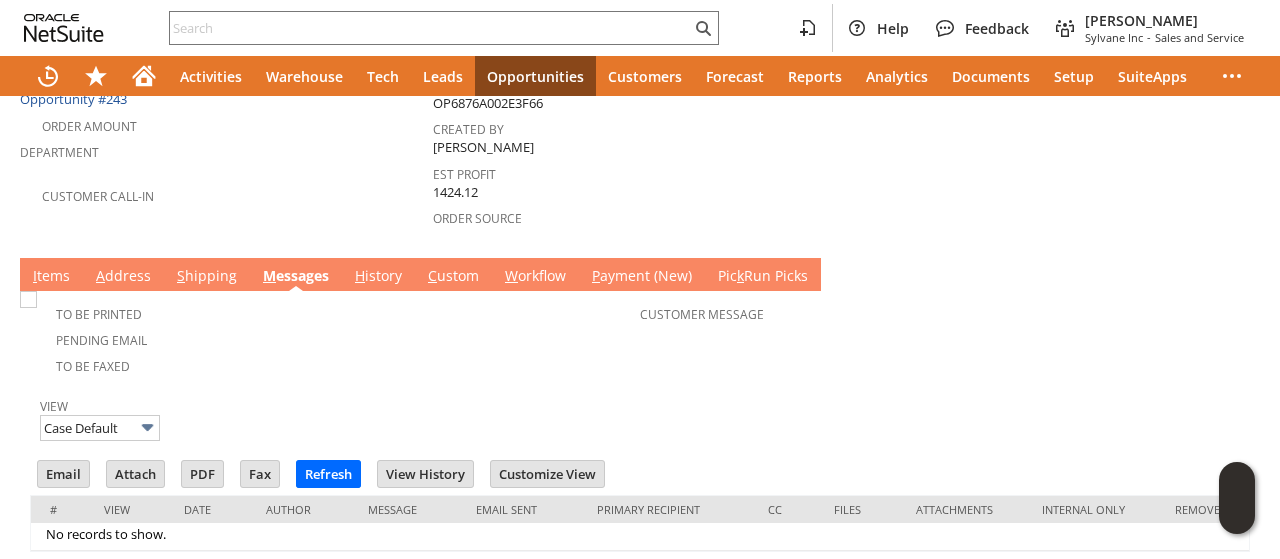 click on "Est Profit
1424.12" at bounding box center (634, 181) 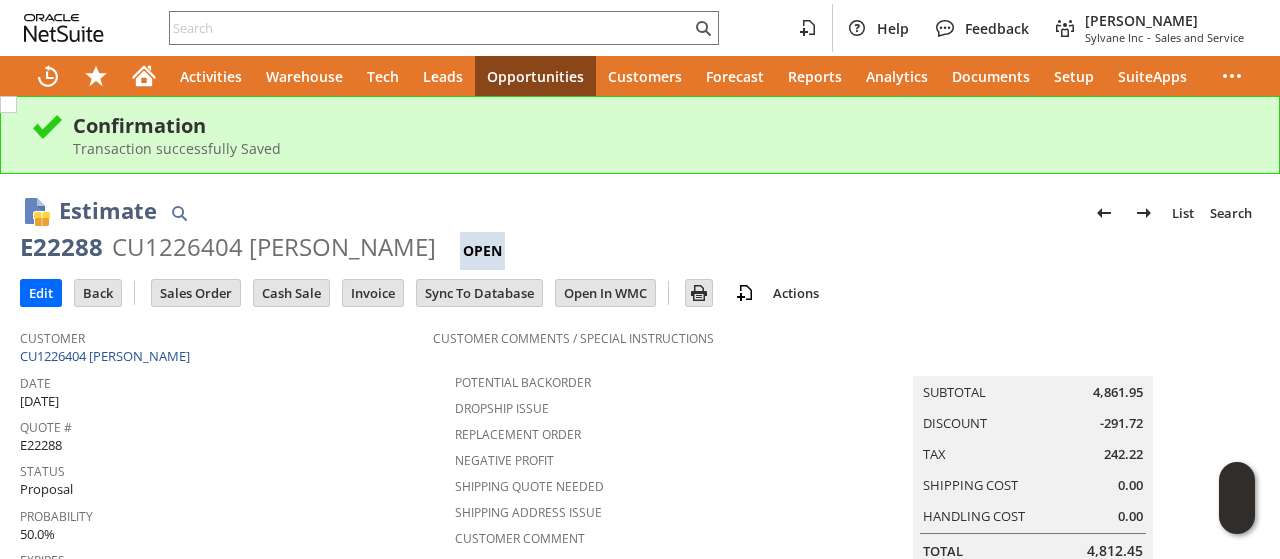 scroll, scrollTop: 0, scrollLeft: 0, axis: both 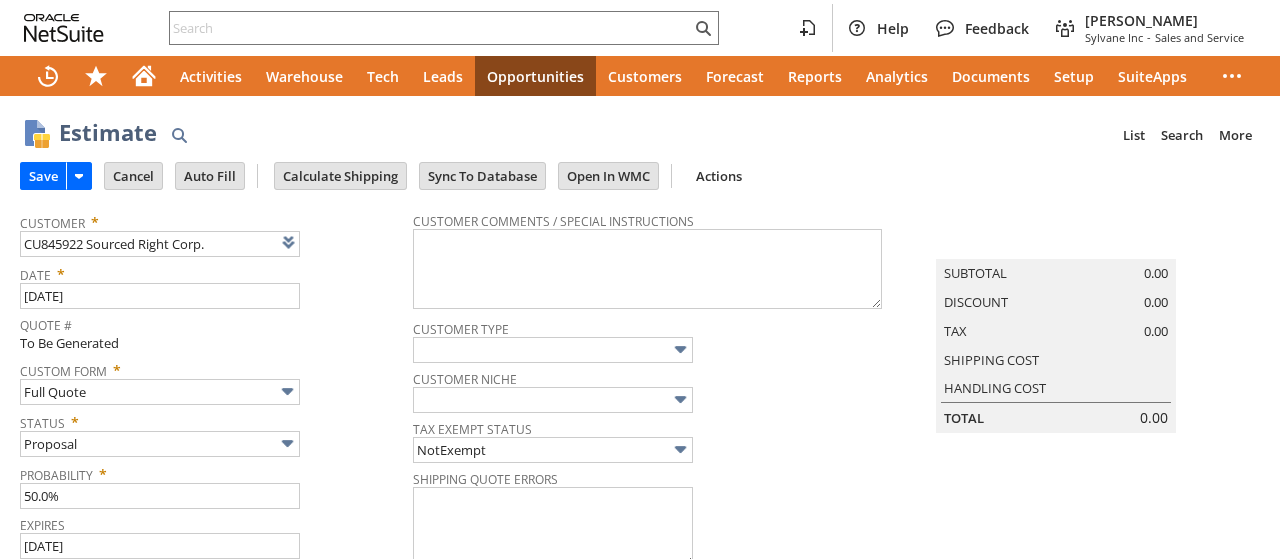 type on "[DATE]" 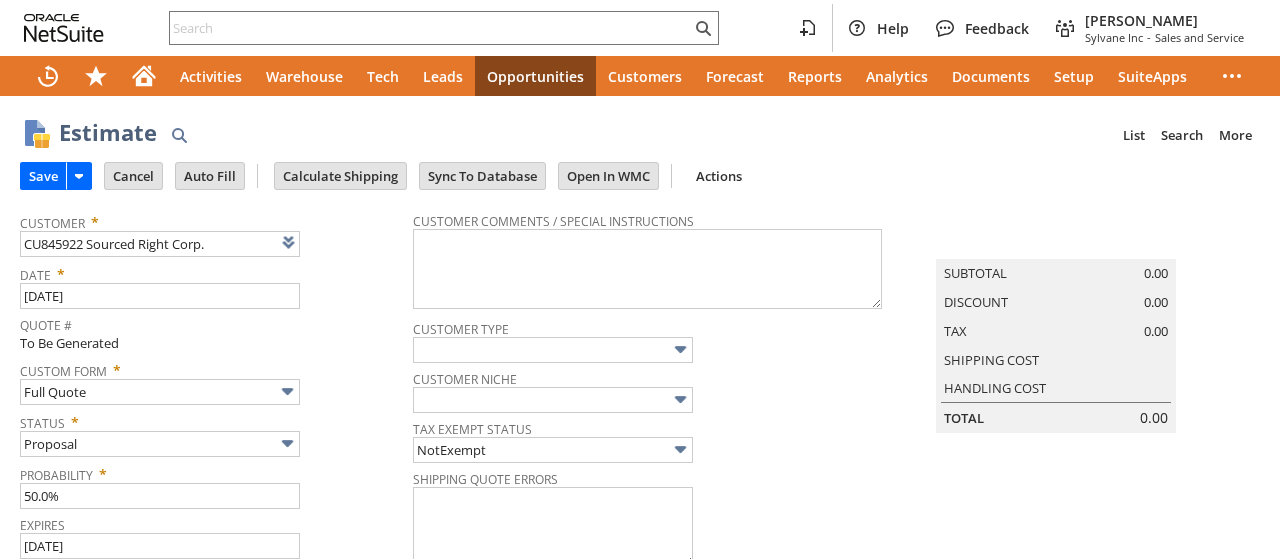 type on "[DATE]" 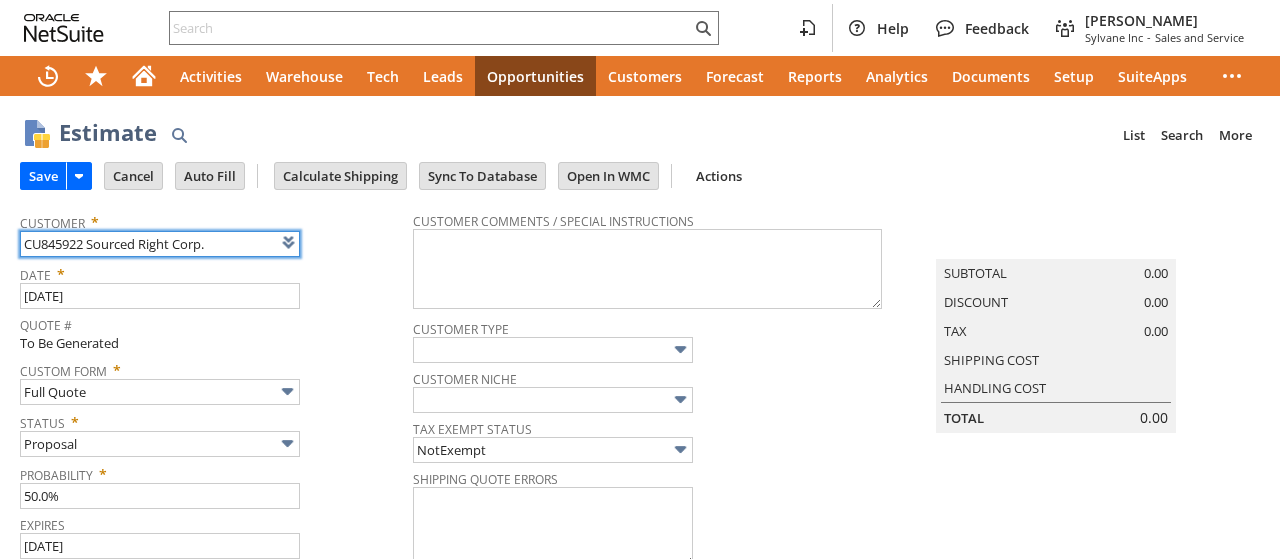 scroll, scrollTop: 200, scrollLeft: 0, axis: vertical 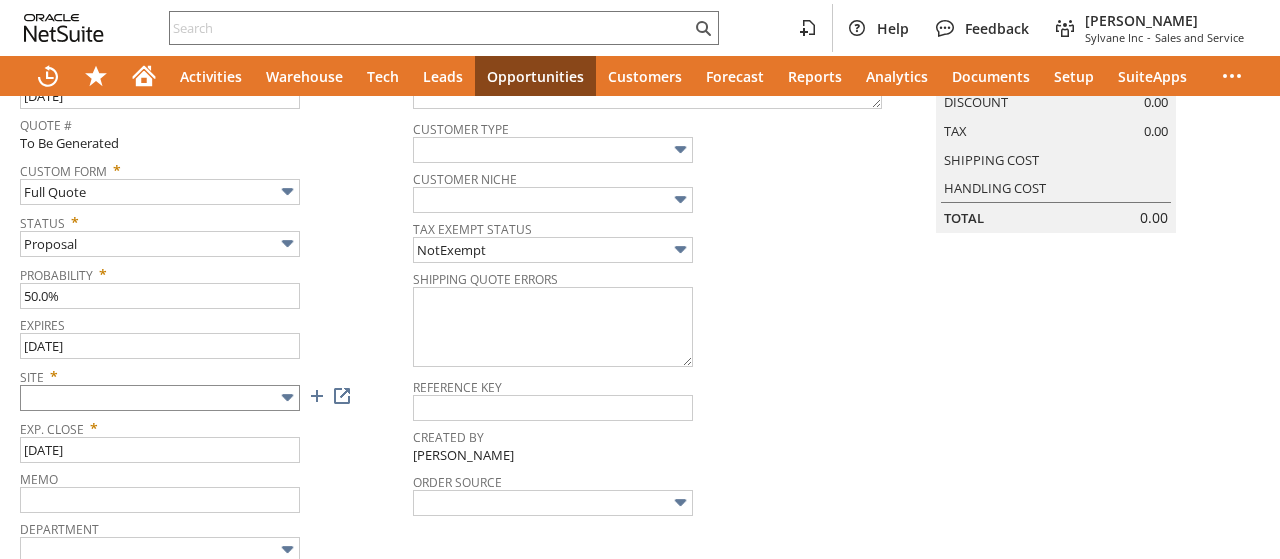 type on "Intelligent Recommendations ⁰" 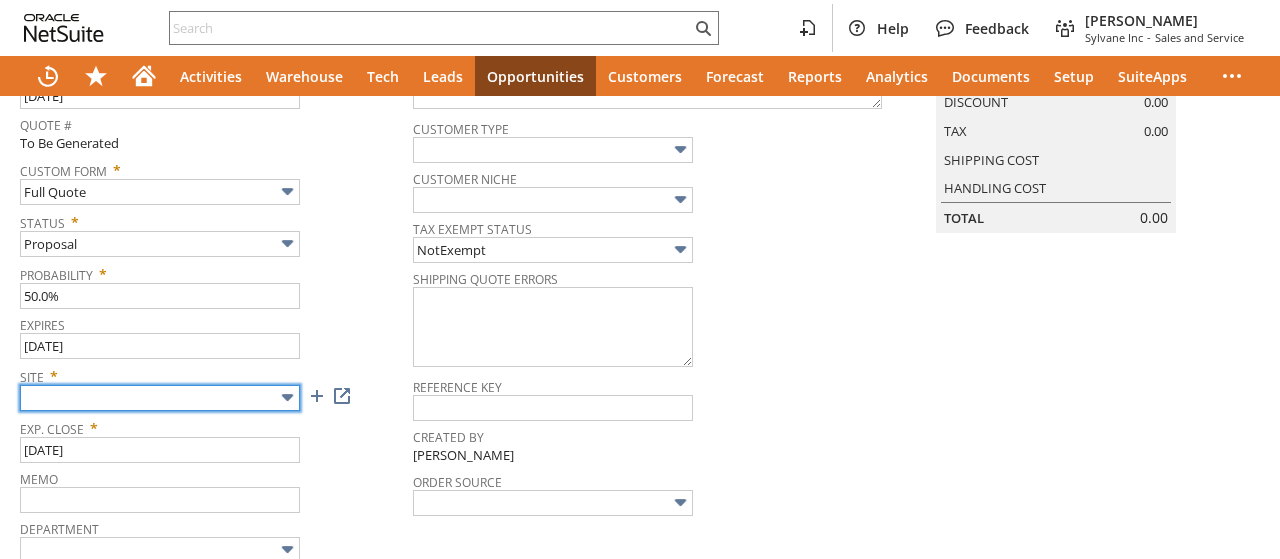 click at bounding box center [160, 398] 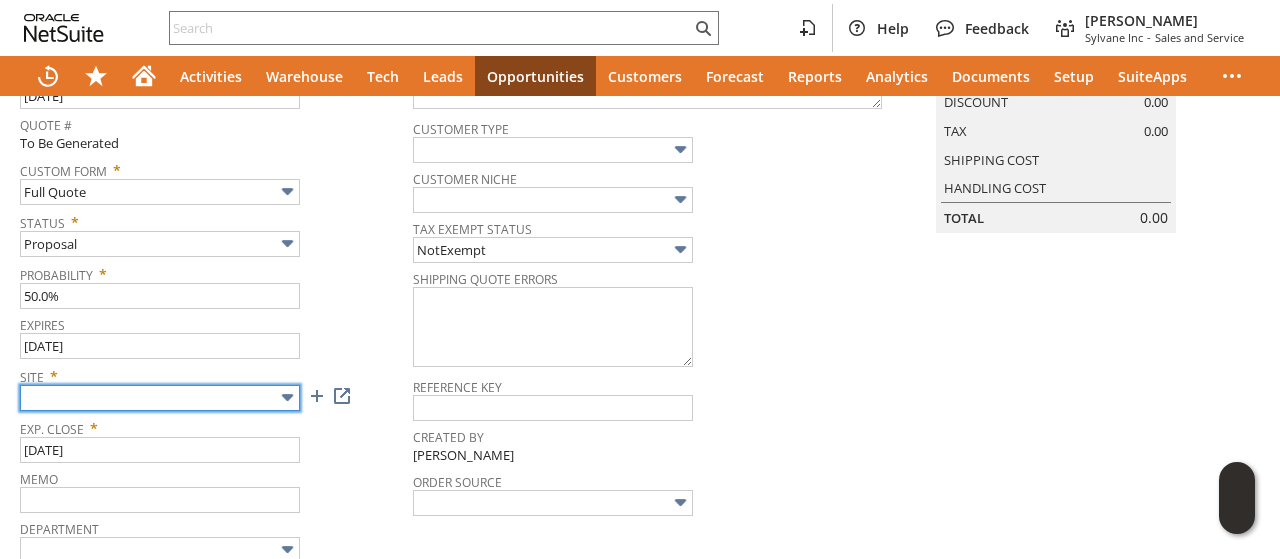 type on "Sylvane - [DOMAIN_NAME]" 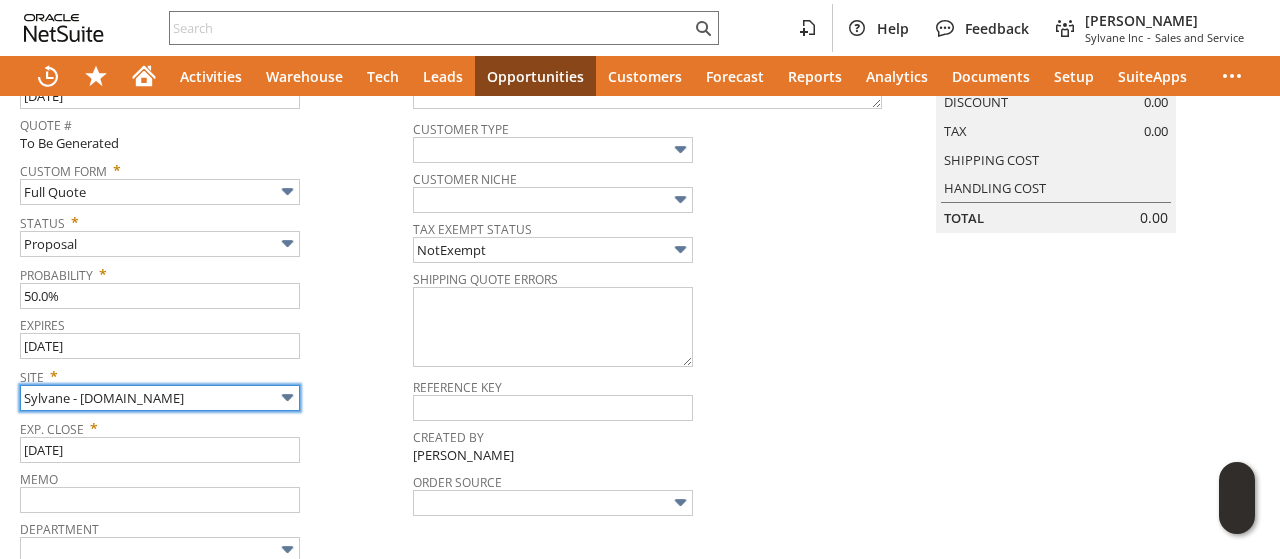 scroll, scrollTop: 641, scrollLeft: 0, axis: vertical 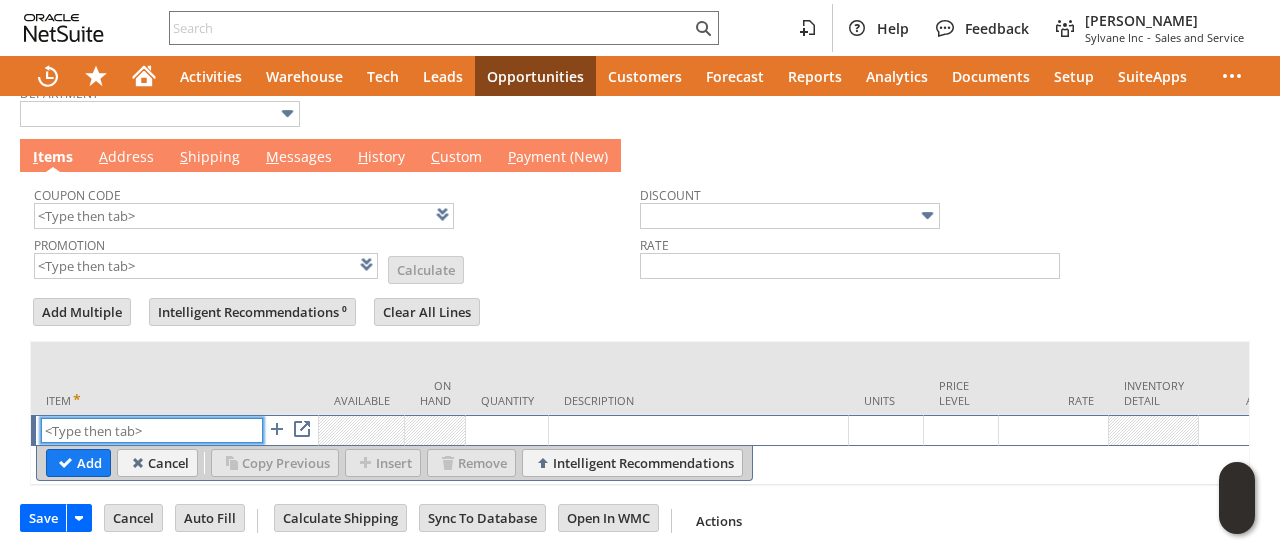 click at bounding box center [152, 430] 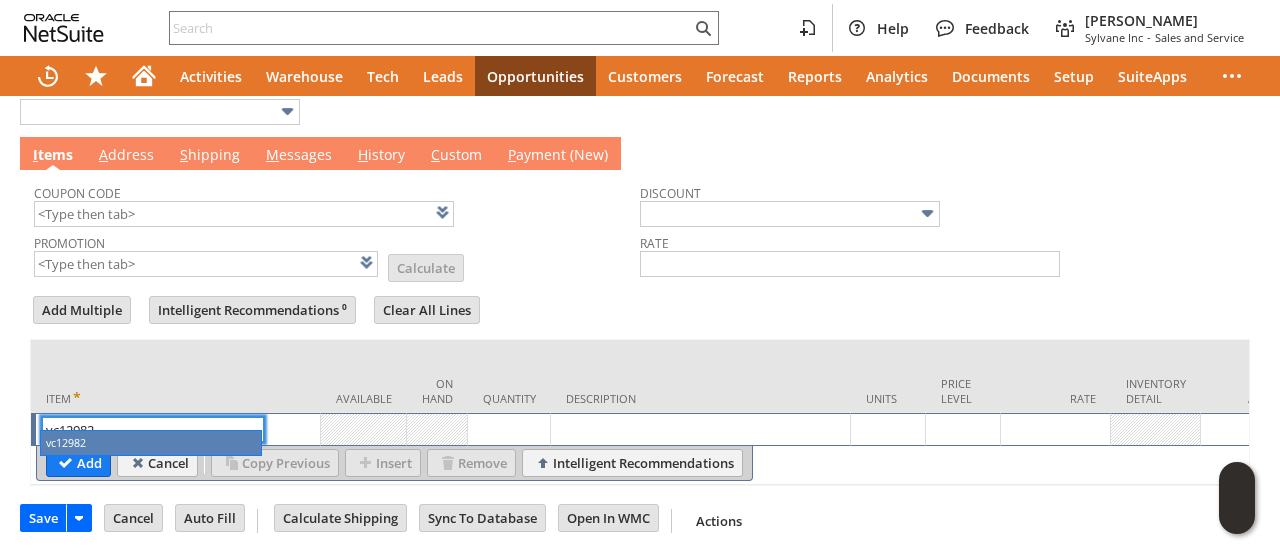 type on "vc12982" 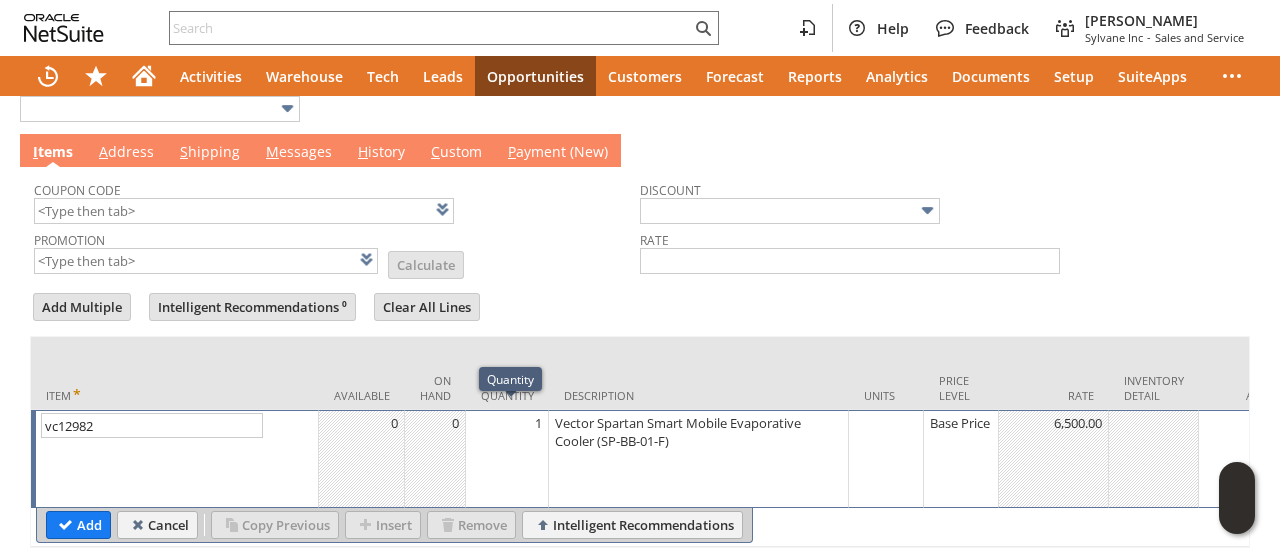 click on "1" at bounding box center (507, 459) 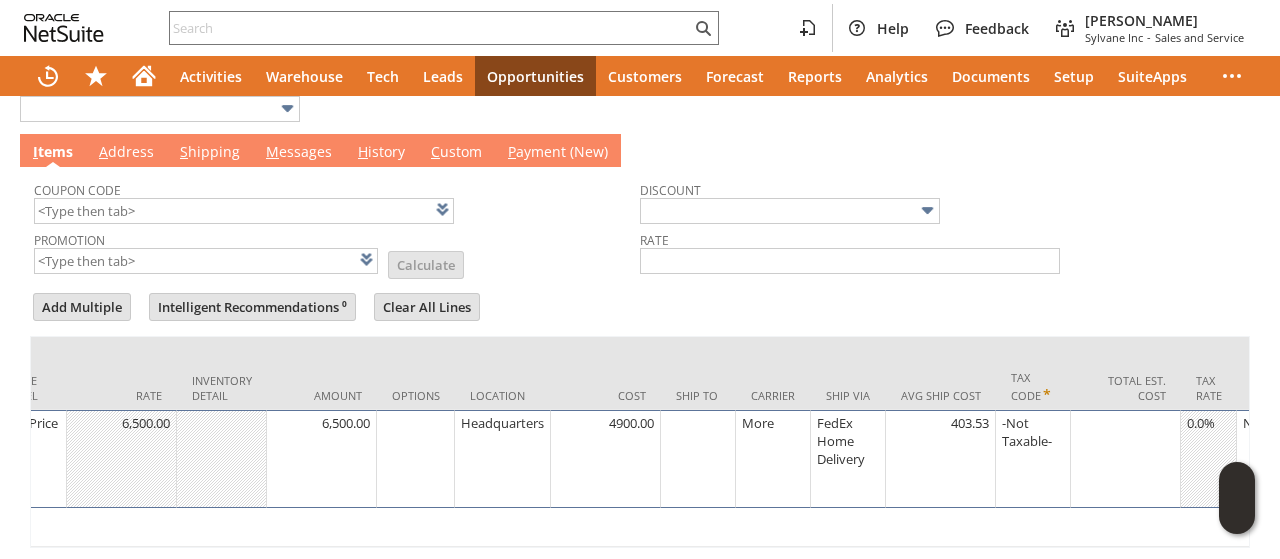 scroll, scrollTop: 0, scrollLeft: 901, axis: horizontal 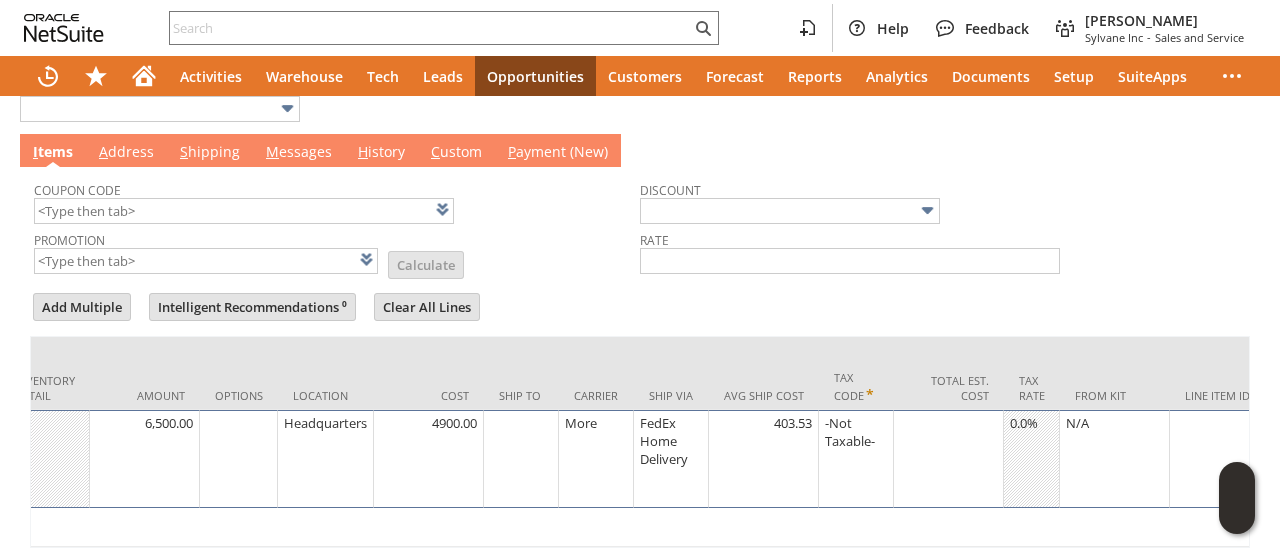 click at bounding box center [521, 459] 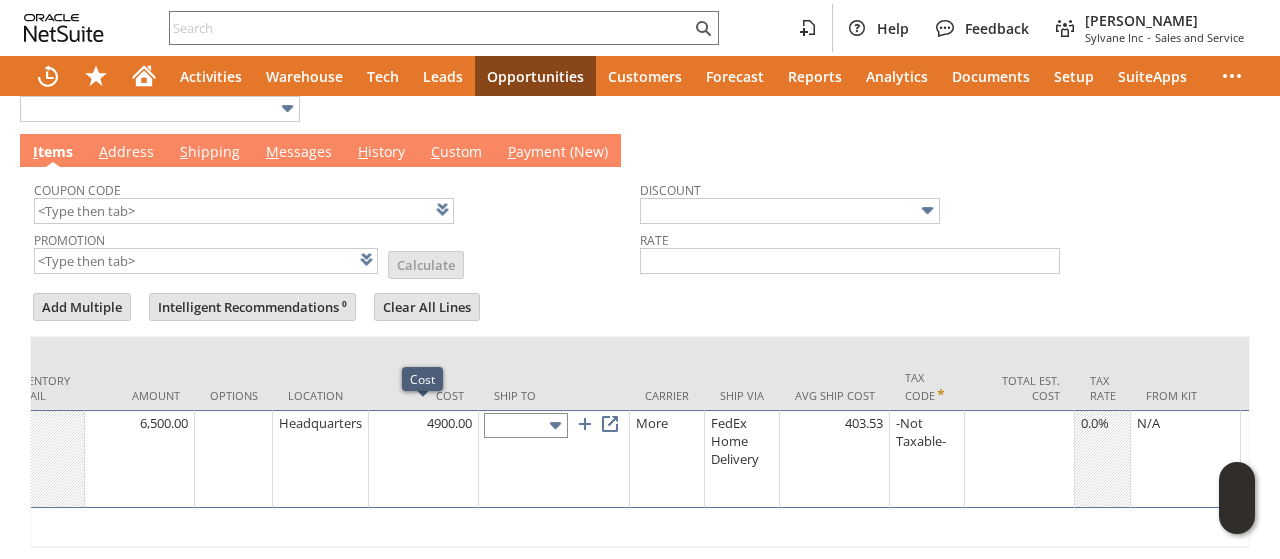 click at bounding box center (526, 425) 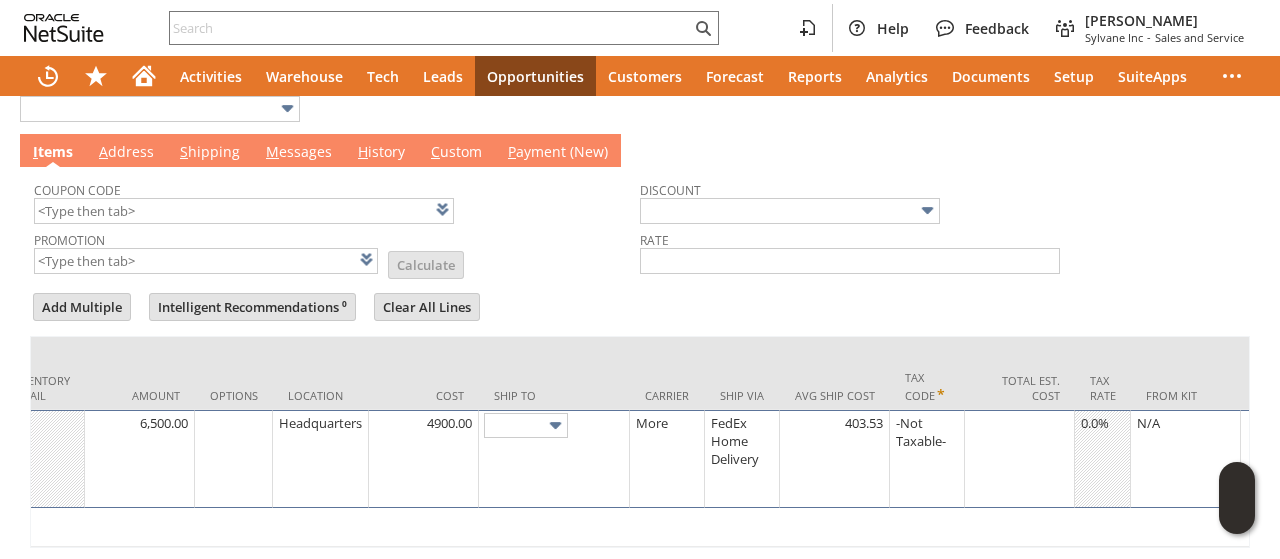 drag, startPoint x: 1130, startPoint y: 219, endPoint x: 828, endPoint y: 167, distance: 306.44412 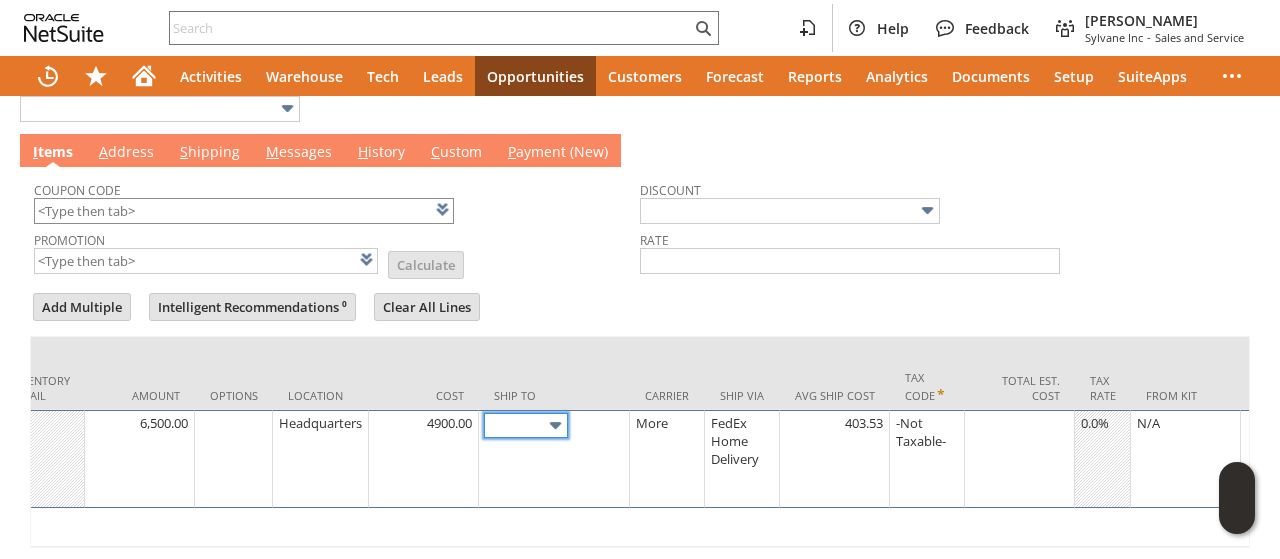 type on "[PERSON_NAME]" 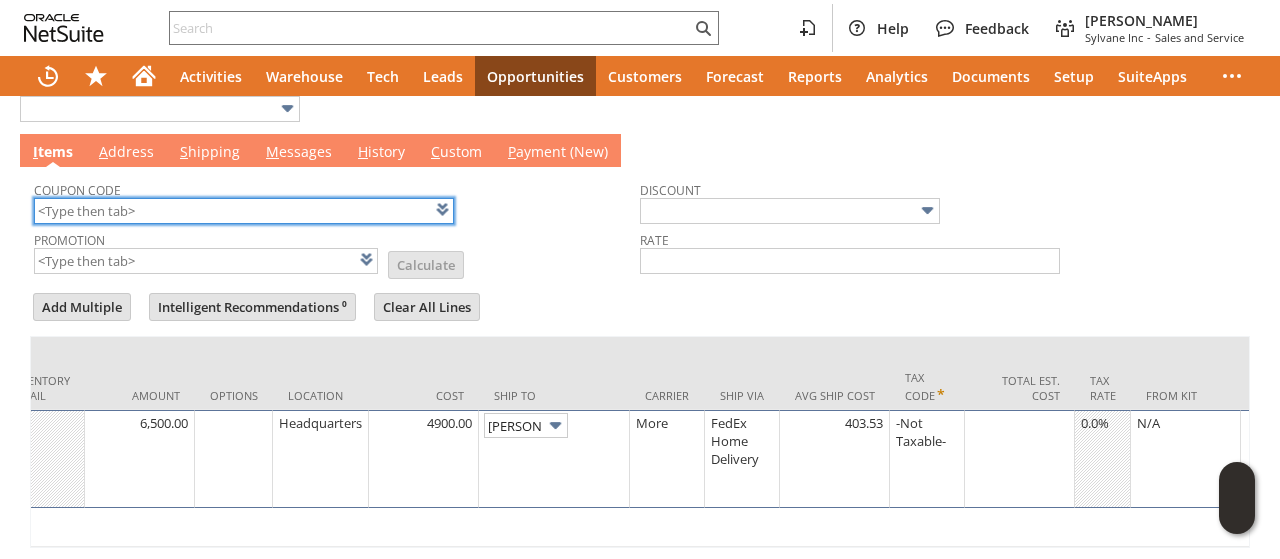 click at bounding box center [244, 211] 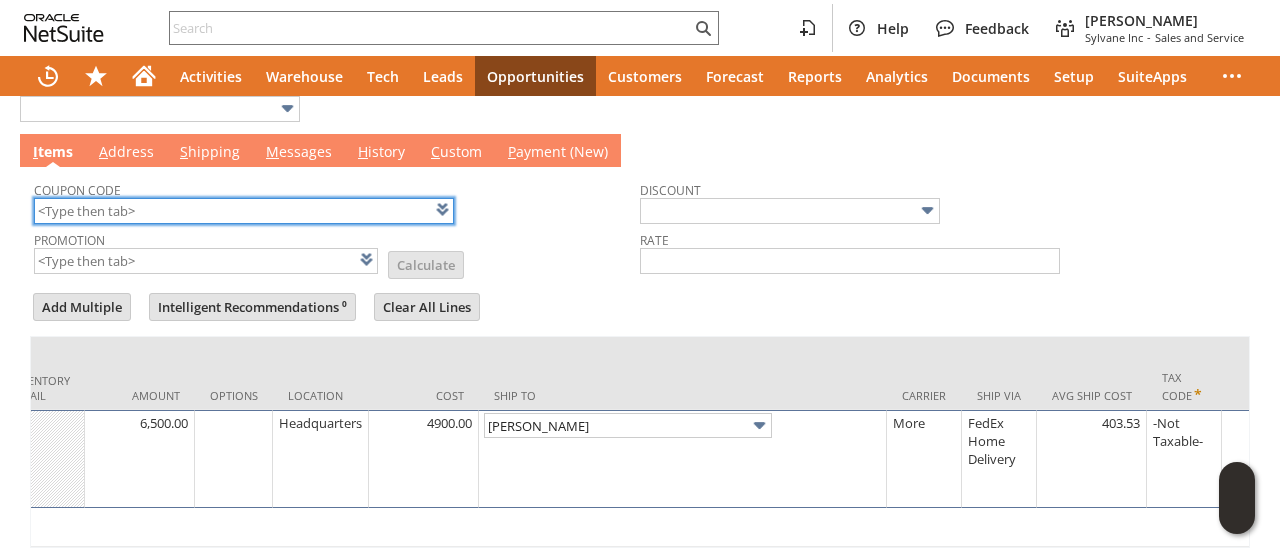 click at bounding box center (244, 211) 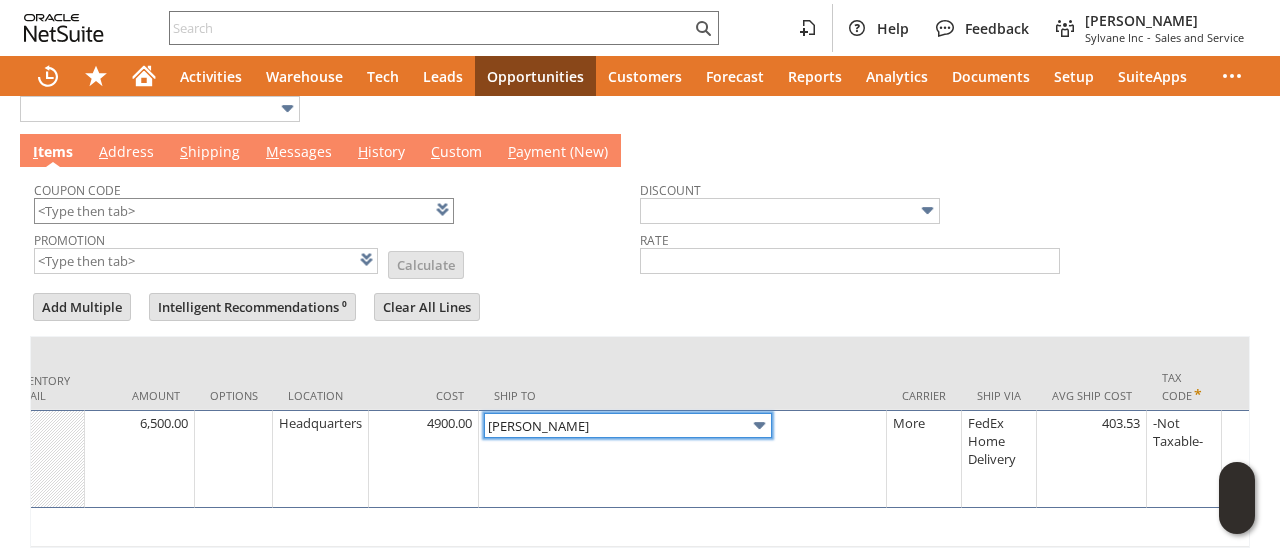 scroll, scrollTop: 0, scrollLeft: 0, axis: both 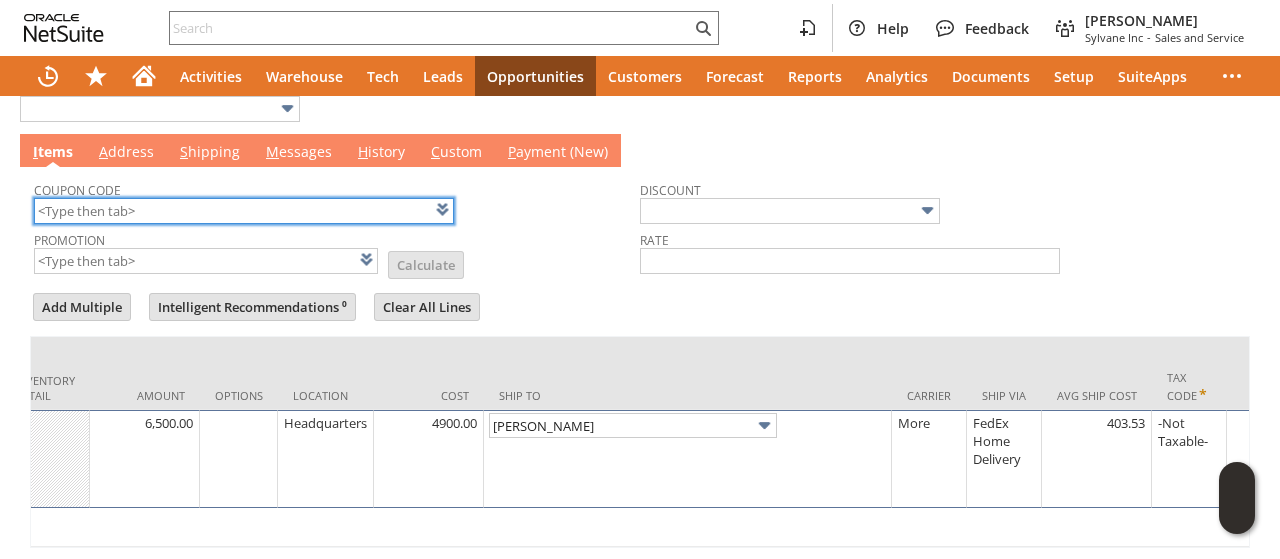 click at bounding box center [244, 211] 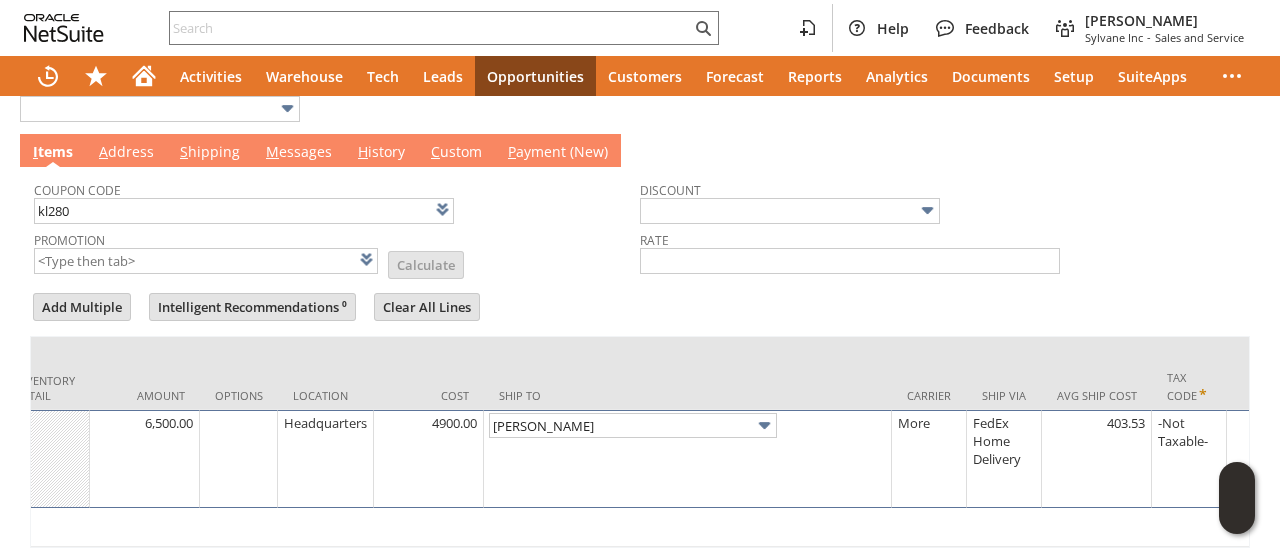 click on "Promotion
List
Calculate" at bounding box center (337, 251) 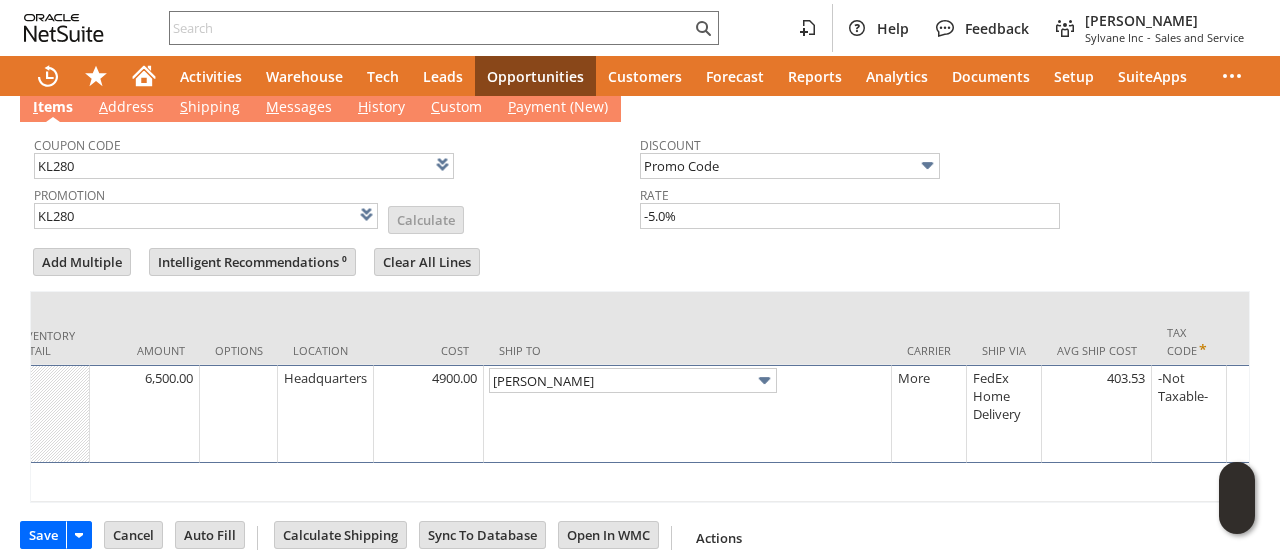 scroll, scrollTop: 708, scrollLeft: 0, axis: vertical 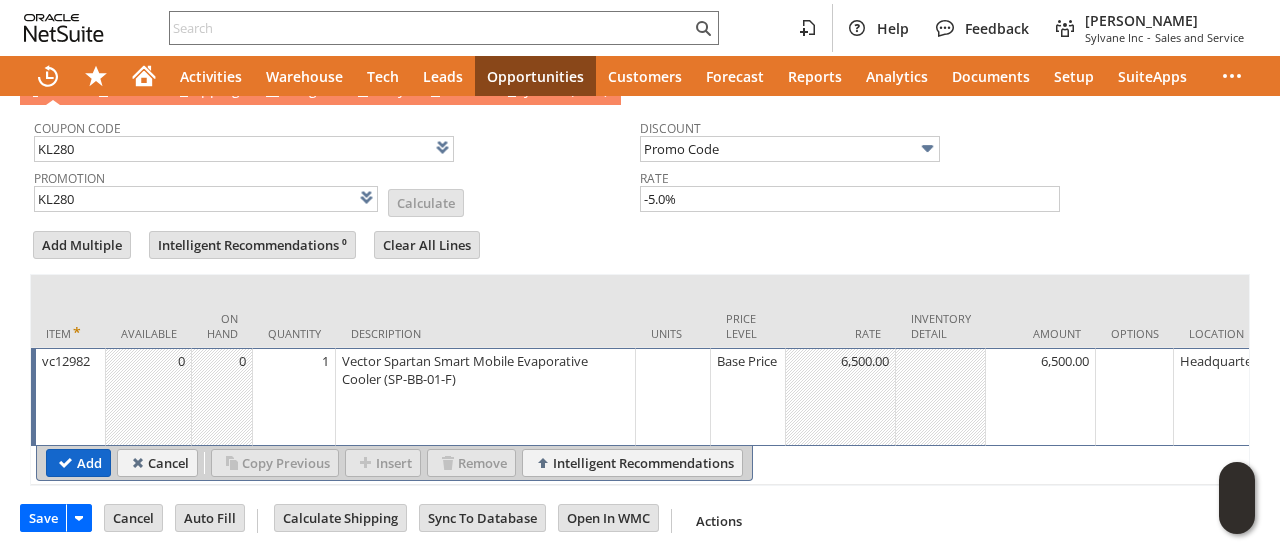 click on "Add" at bounding box center (78, 463) 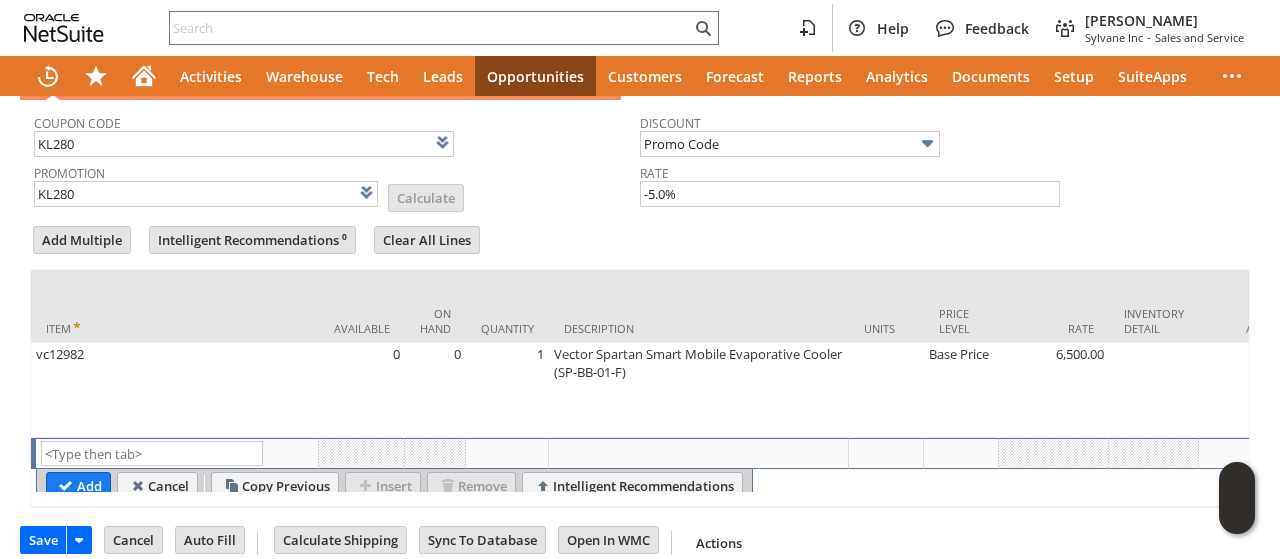 scroll, scrollTop: 0, scrollLeft: 0, axis: both 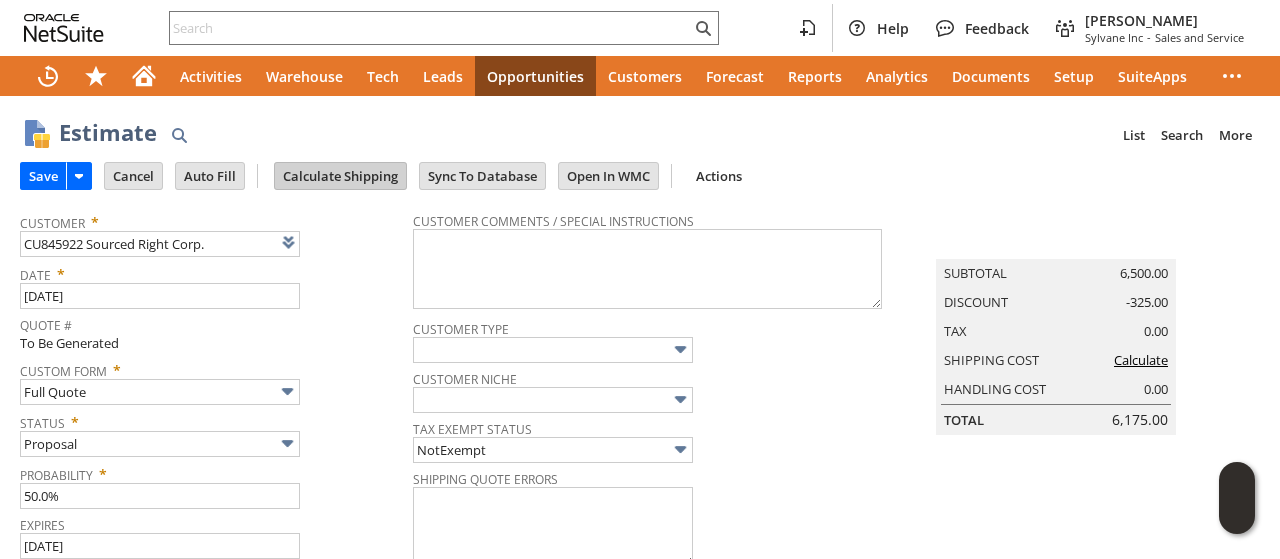 click on "Calculate Shipping" at bounding box center (340, 176) 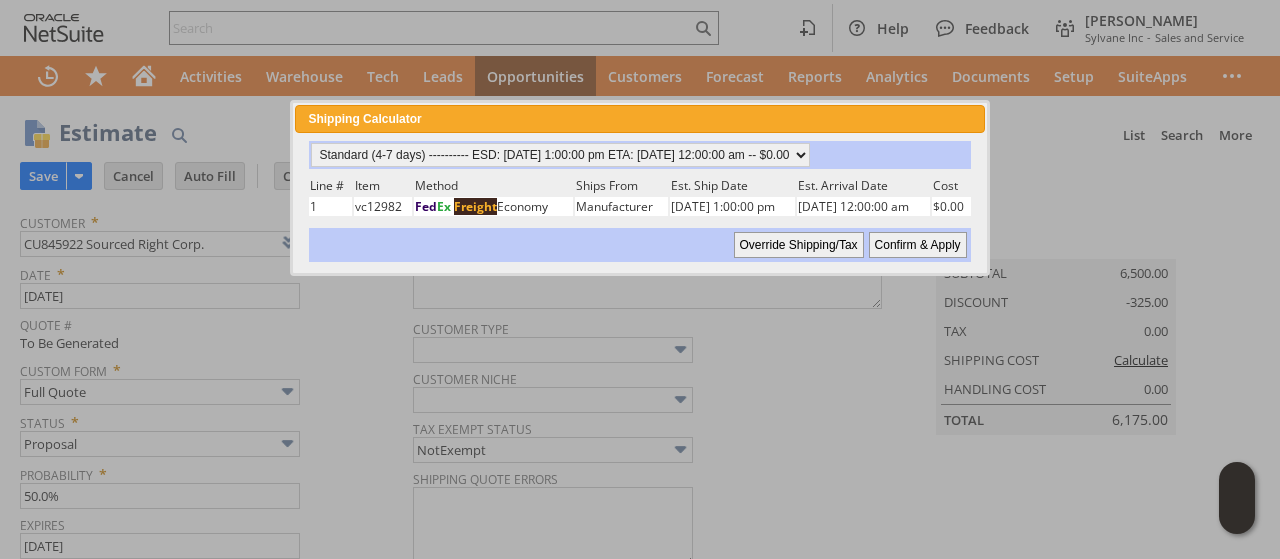 click on "Confirm & Apply" at bounding box center [918, 245] 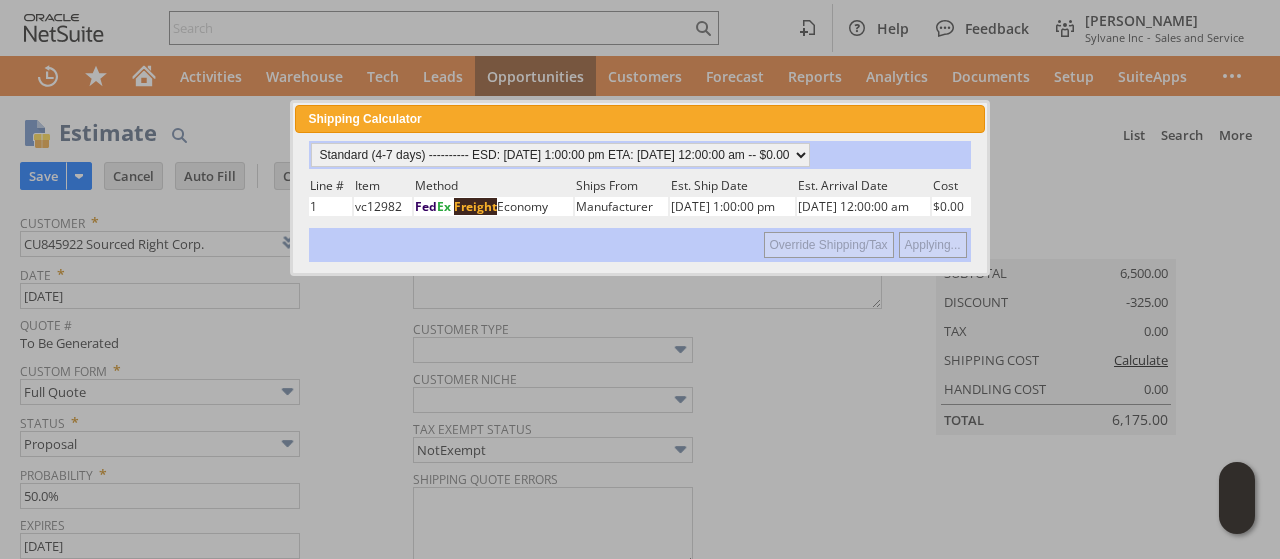 type 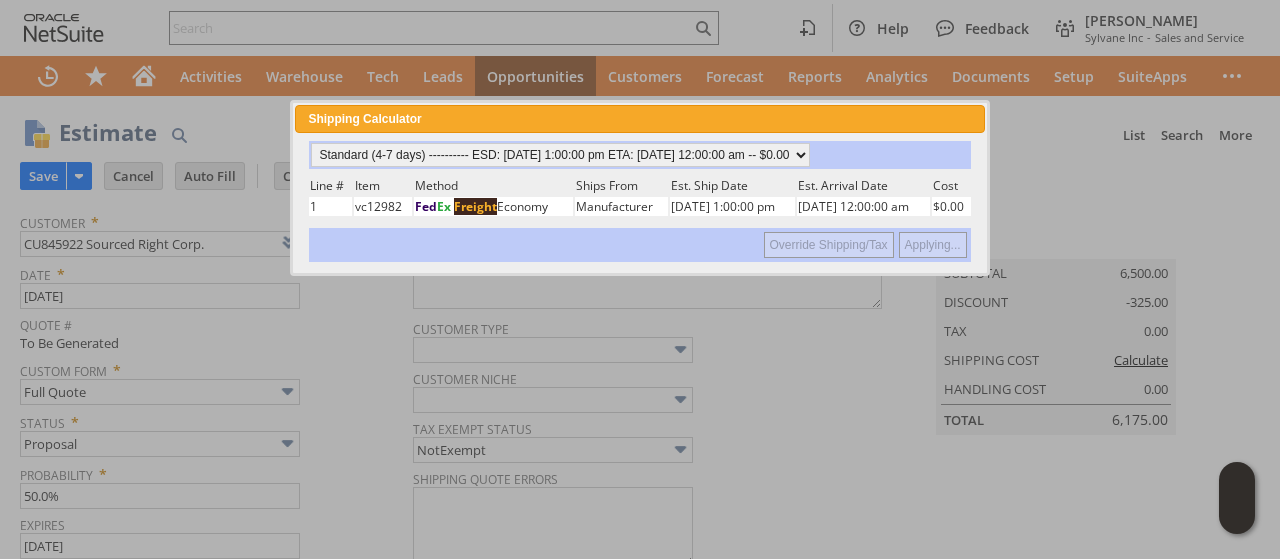 type on "Add" 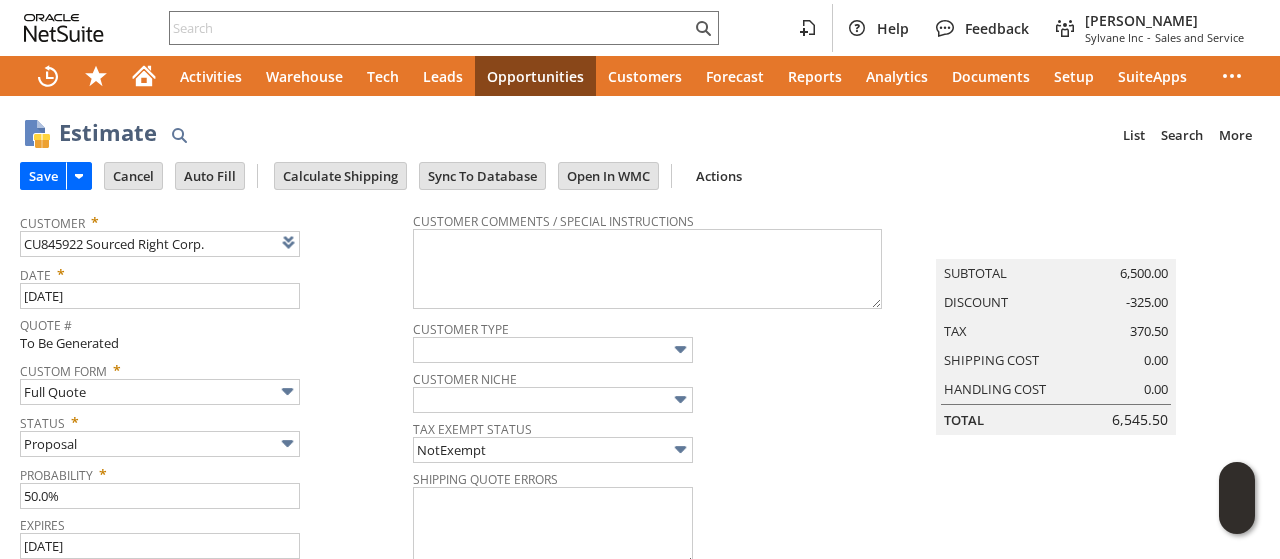 scroll, scrollTop: 735, scrollLeft: 0, axis: vertical 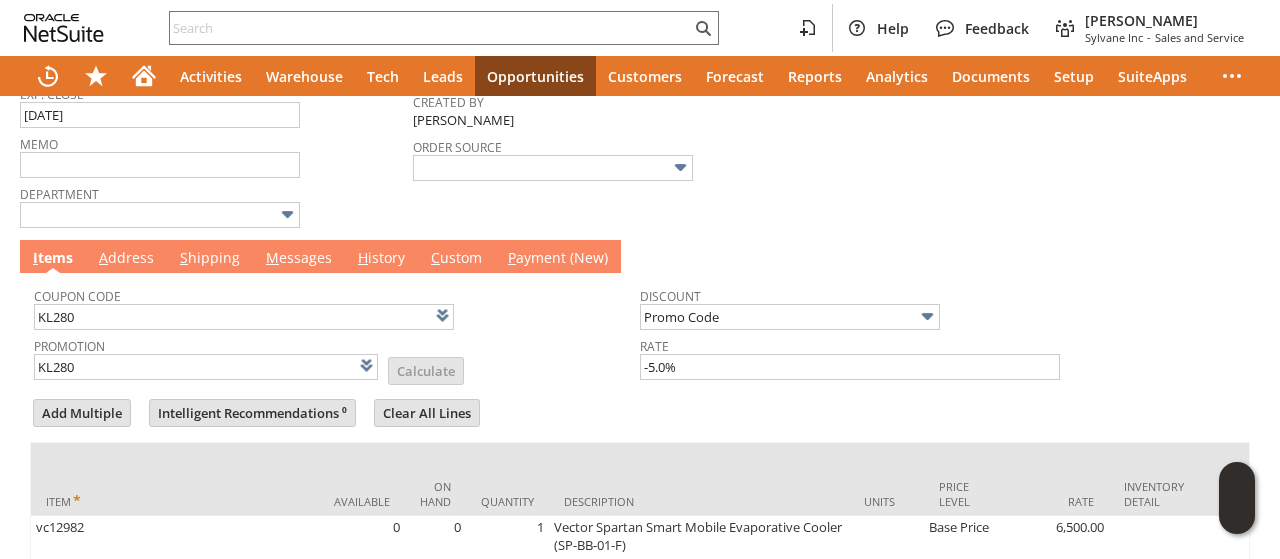click on "M essages" at bounding box center [299, 259] 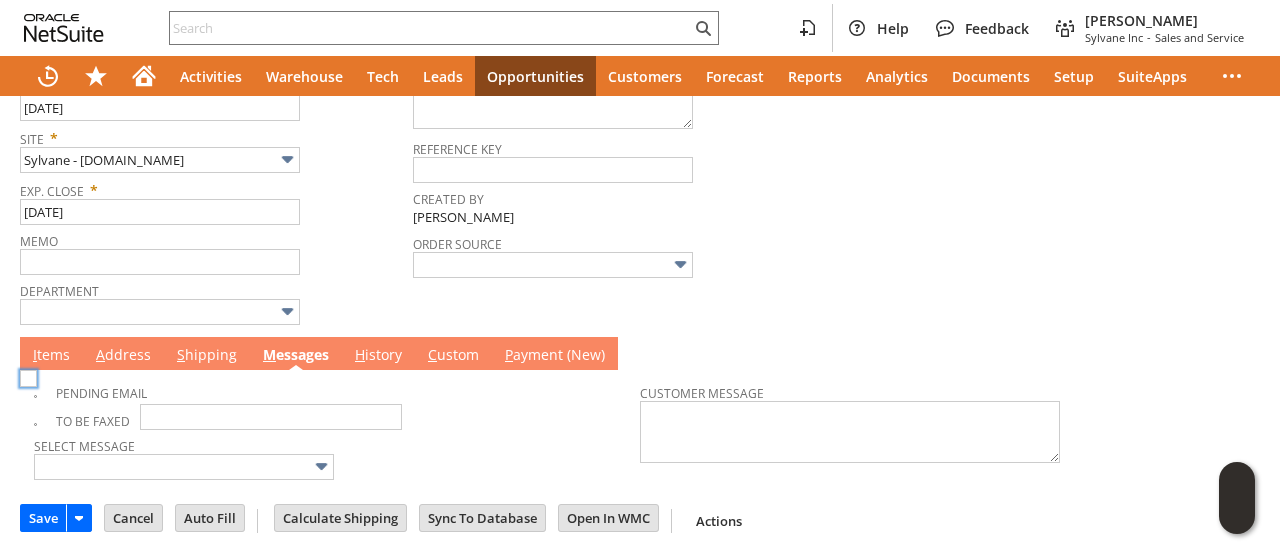 scroll, scrollTop: 429, scrollLeft: 0, axis: vertical 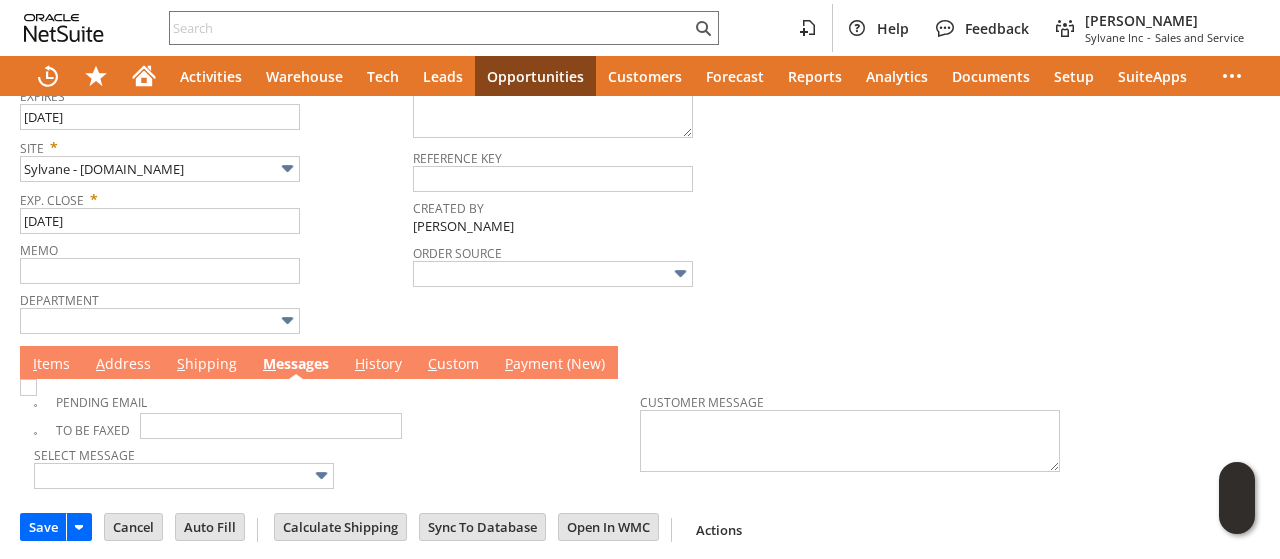 click on "I tems" at bounding box center (51, 365) 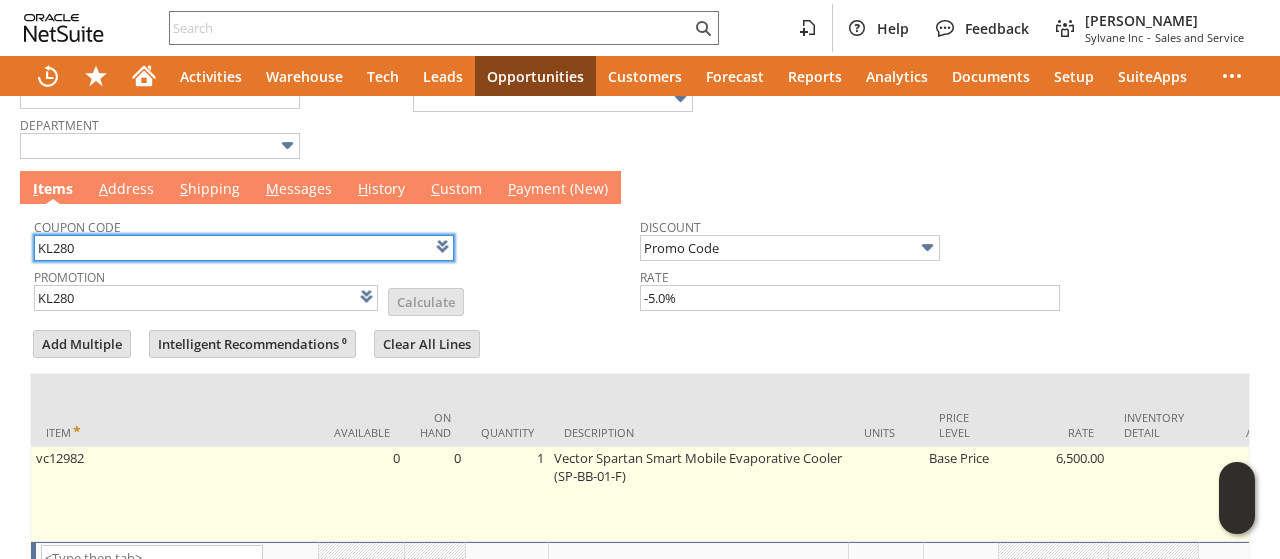 scroll, scrollTop: 736, scrollLeft: 0, axis: vertical 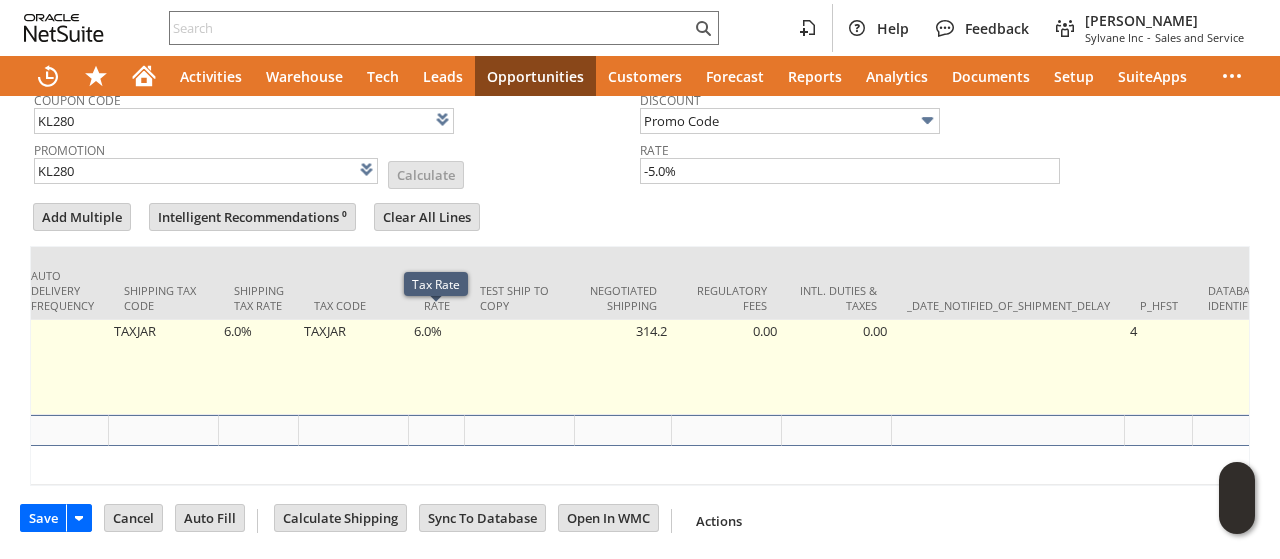 click on "6.0%" at bounding box center (437, 367) 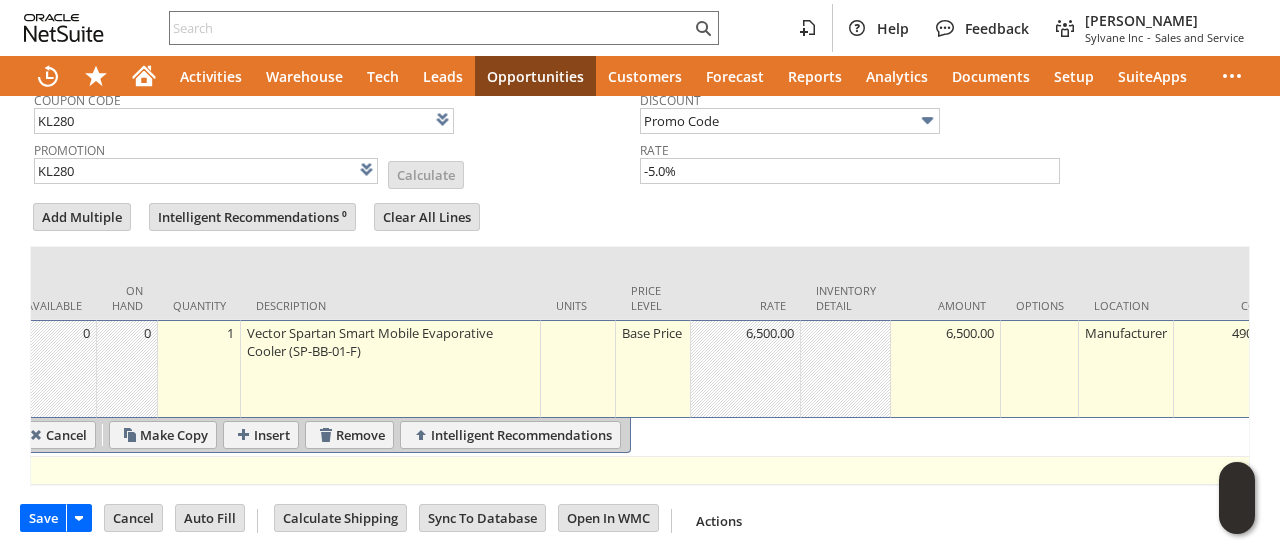 scroll, scrollTop: 0, scrollLeft: 61, axis: horizontal 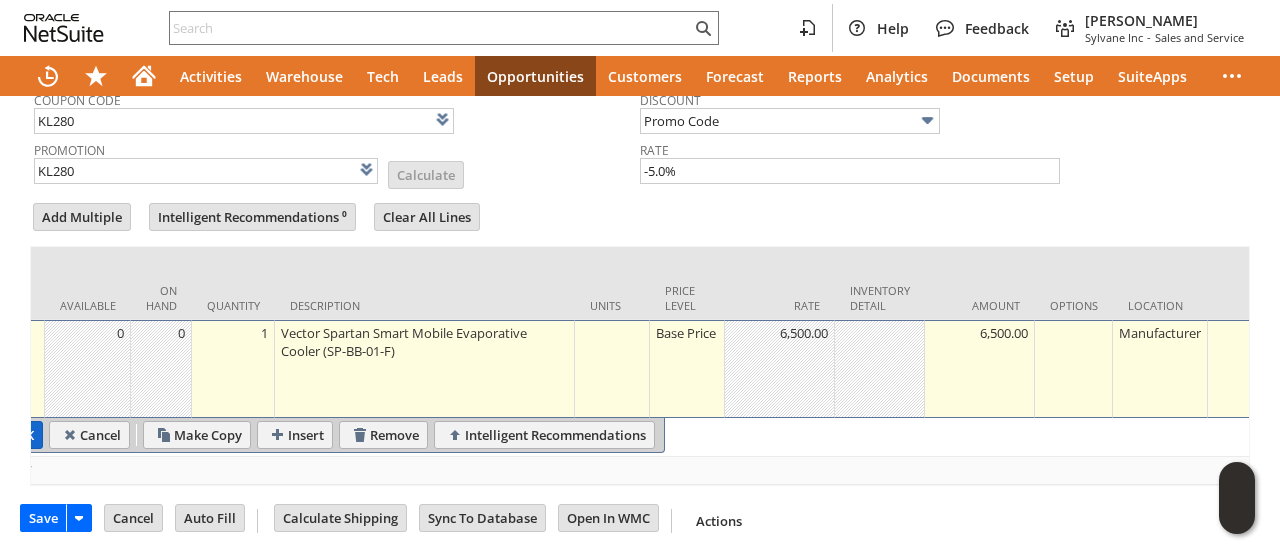 type on "0.0%" 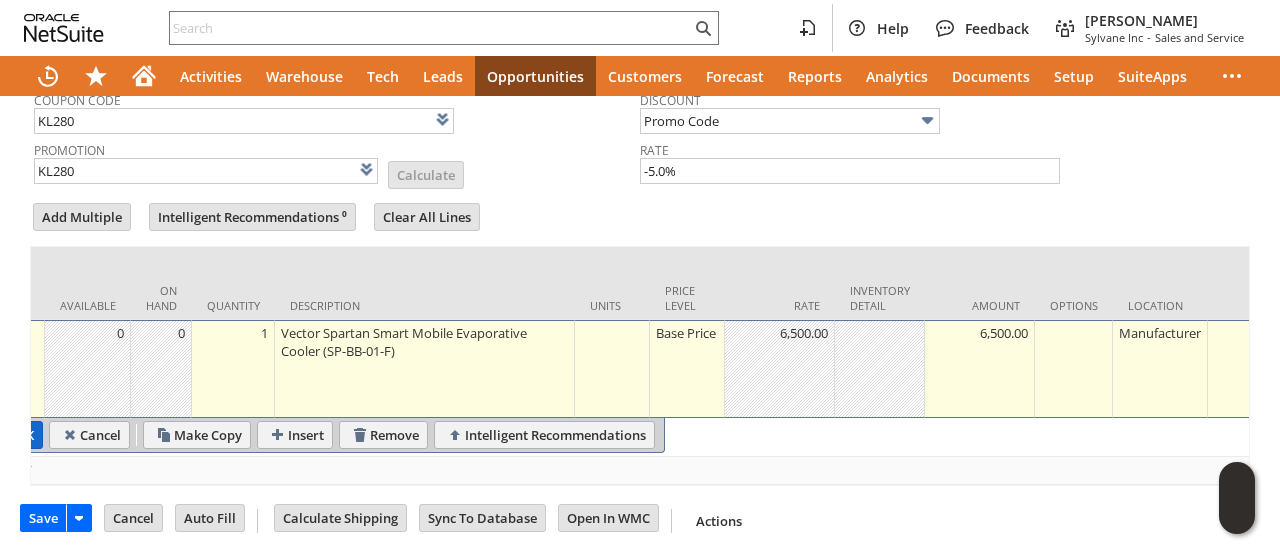 click on "OK" at bounding box center [14, 435] 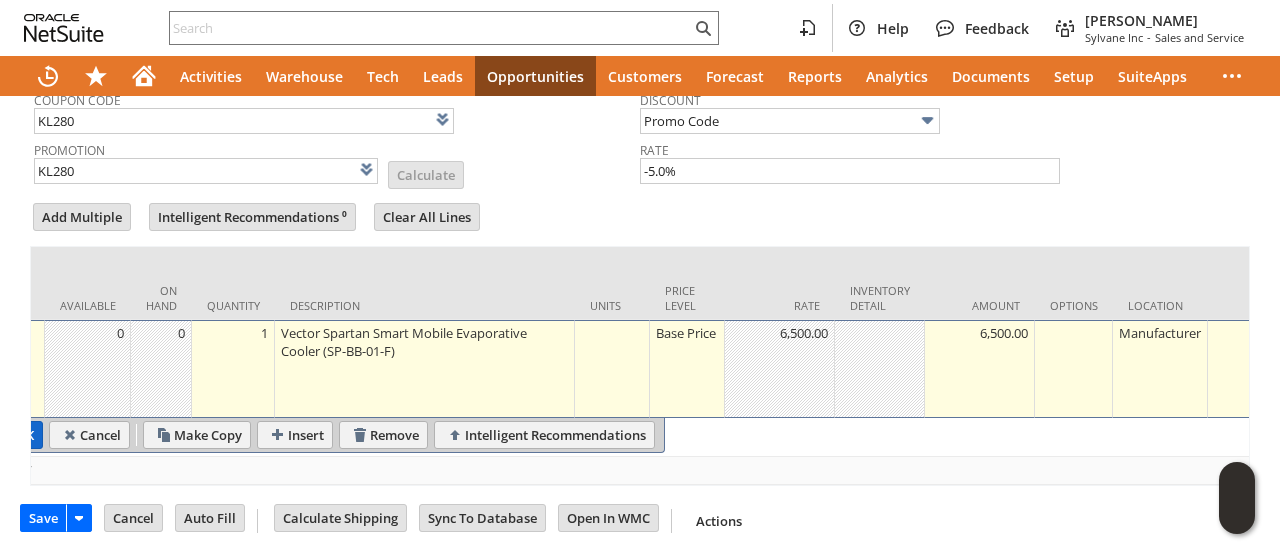 type 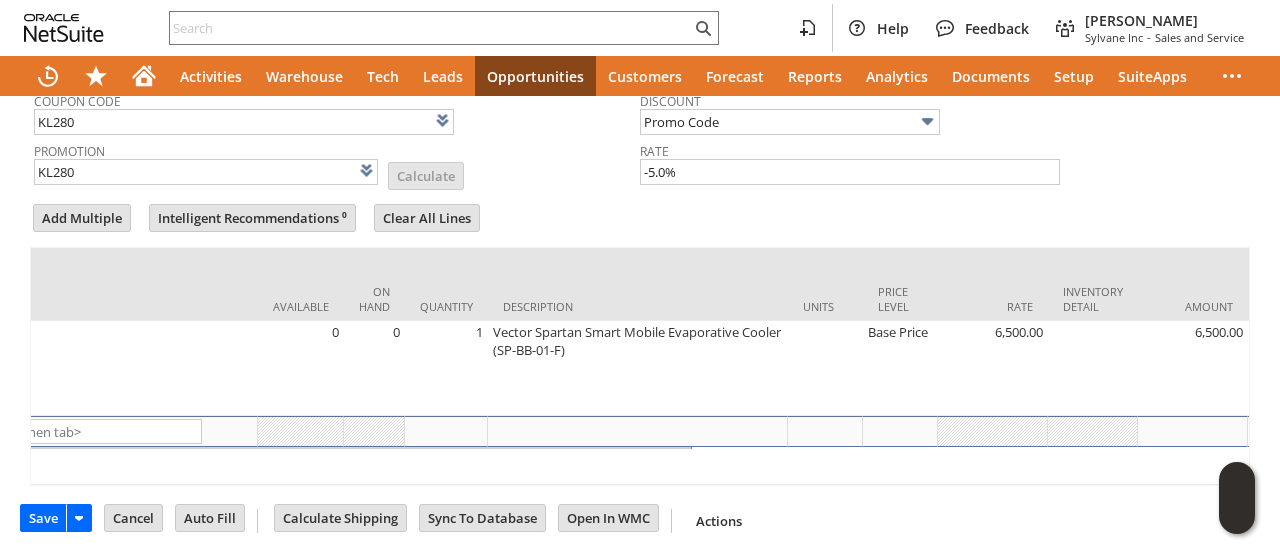 scroll, scrollTop: 735, scrollLeft: 0, axis: vertical 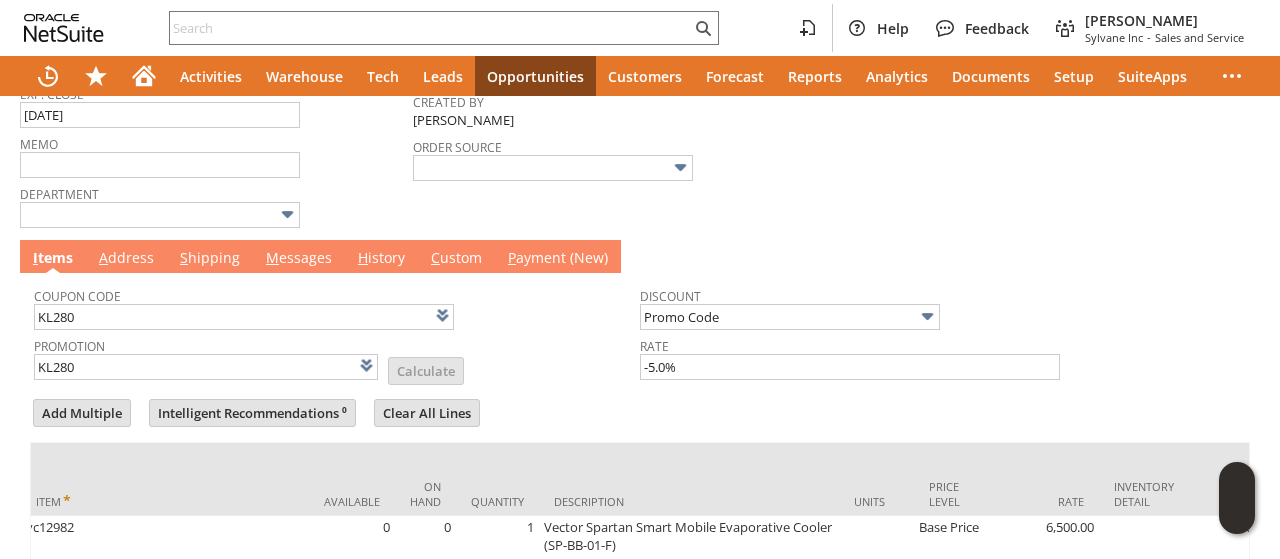 click on "M essages" at bounding box center (299, 259) 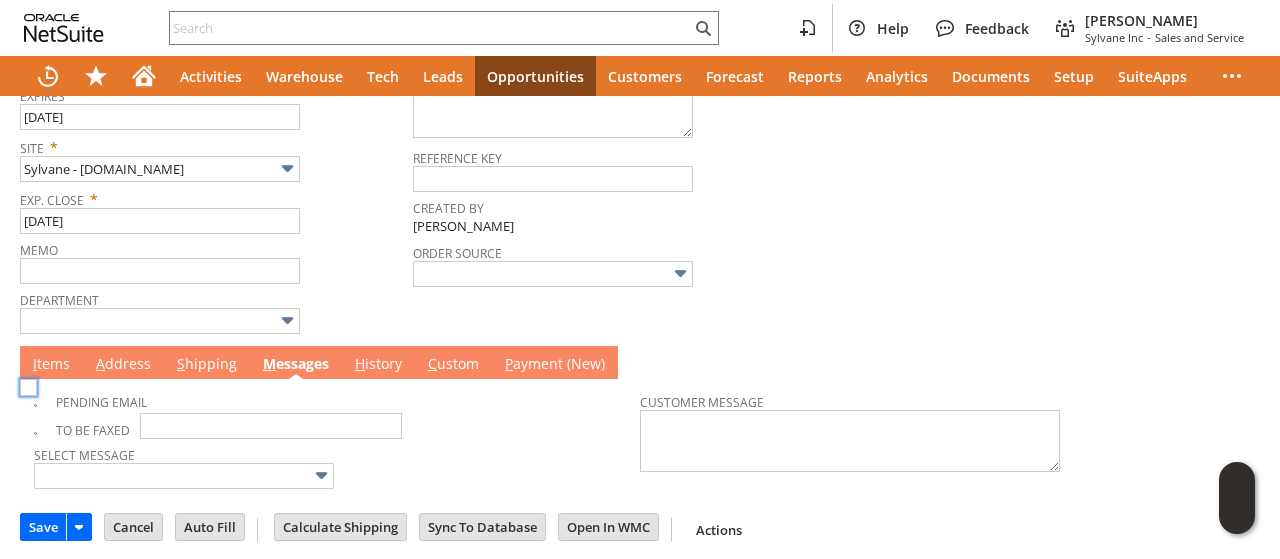 scroll, scrollTop: 0, scrollLeft: 0, axis: both 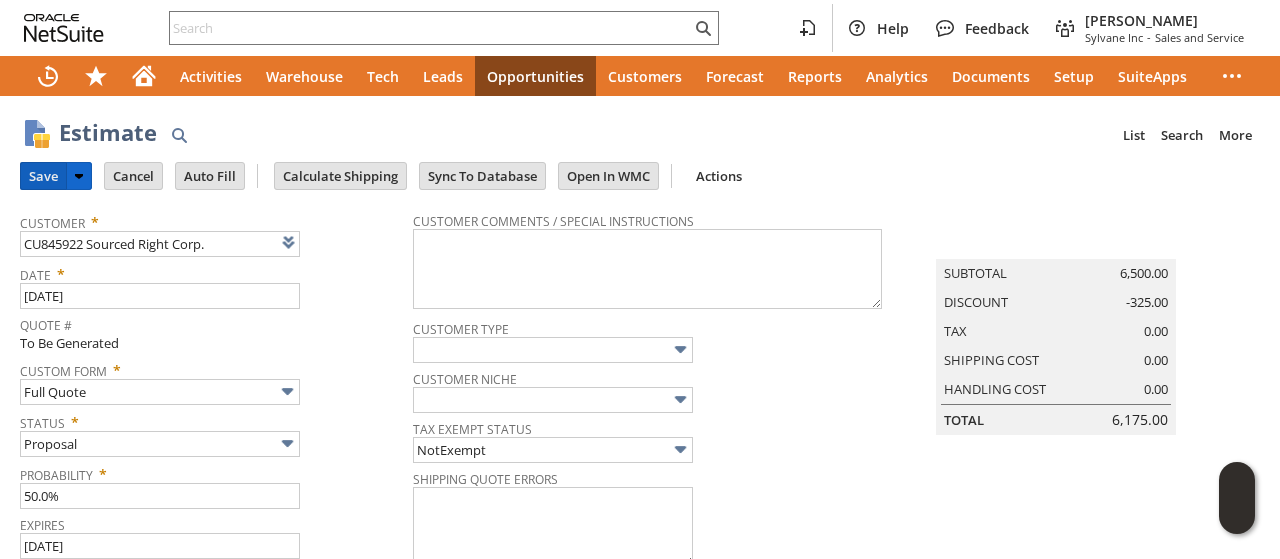 click on "Save" at bounding box center [43, 176] 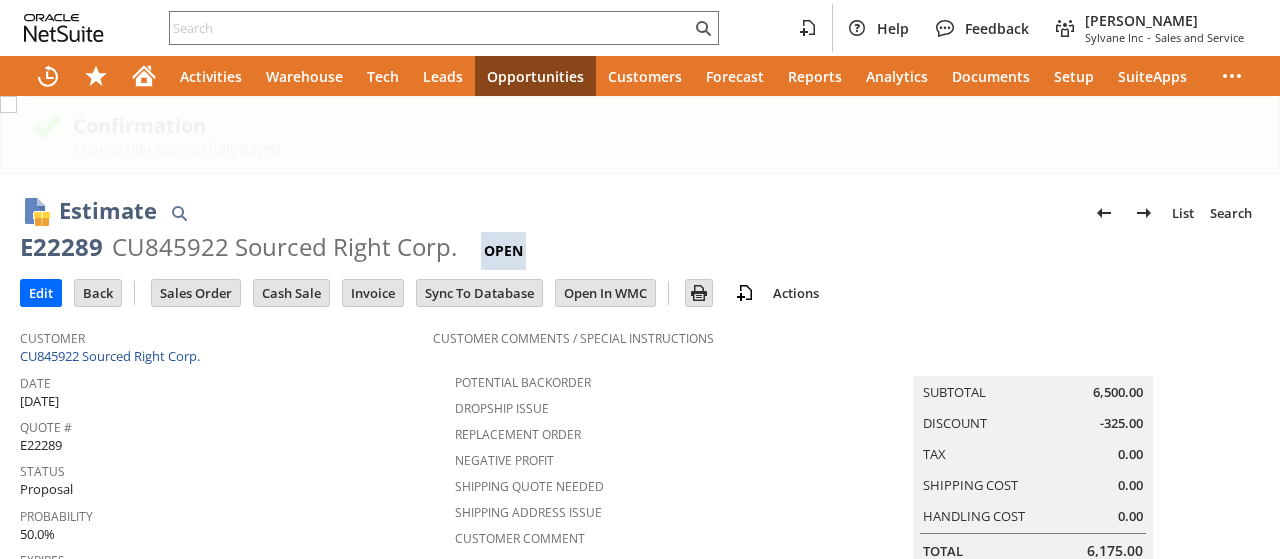 scroll, scrollTop: 0, scrollLeft: 0, axis: both 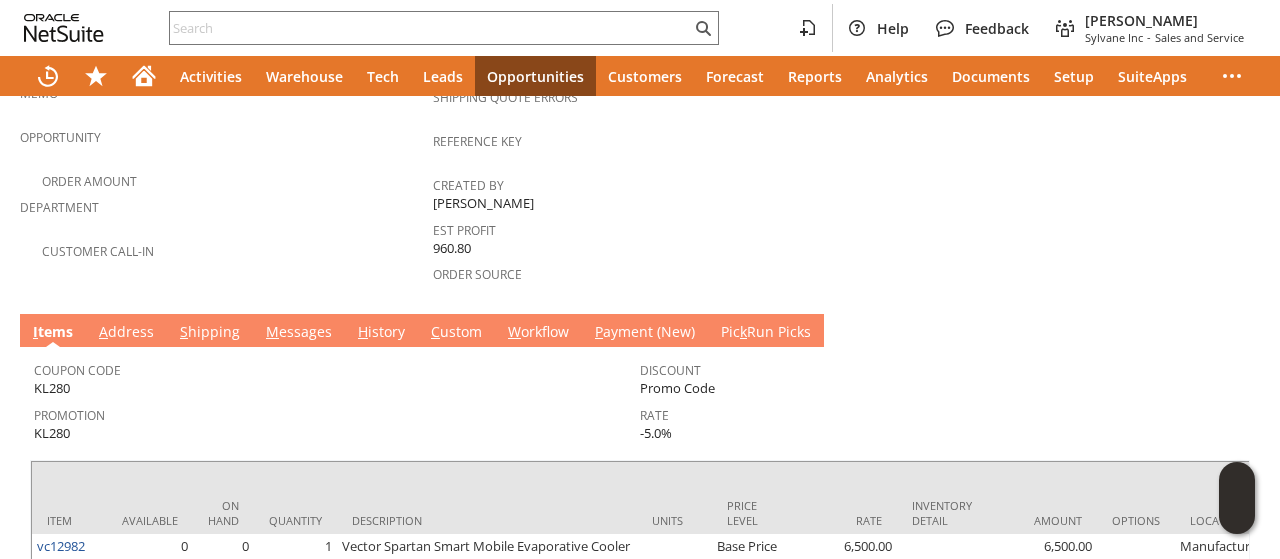 click on "M essages" at bounding box center (299, 333) 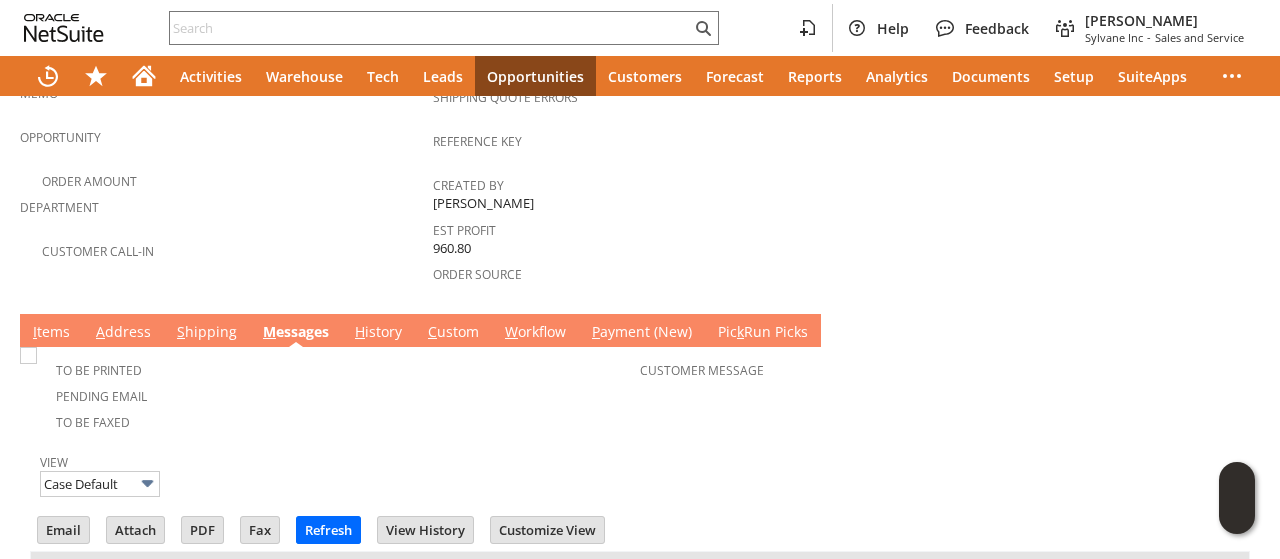 scroll, scrollTop: 0, scrollLeft: 0, axis: both 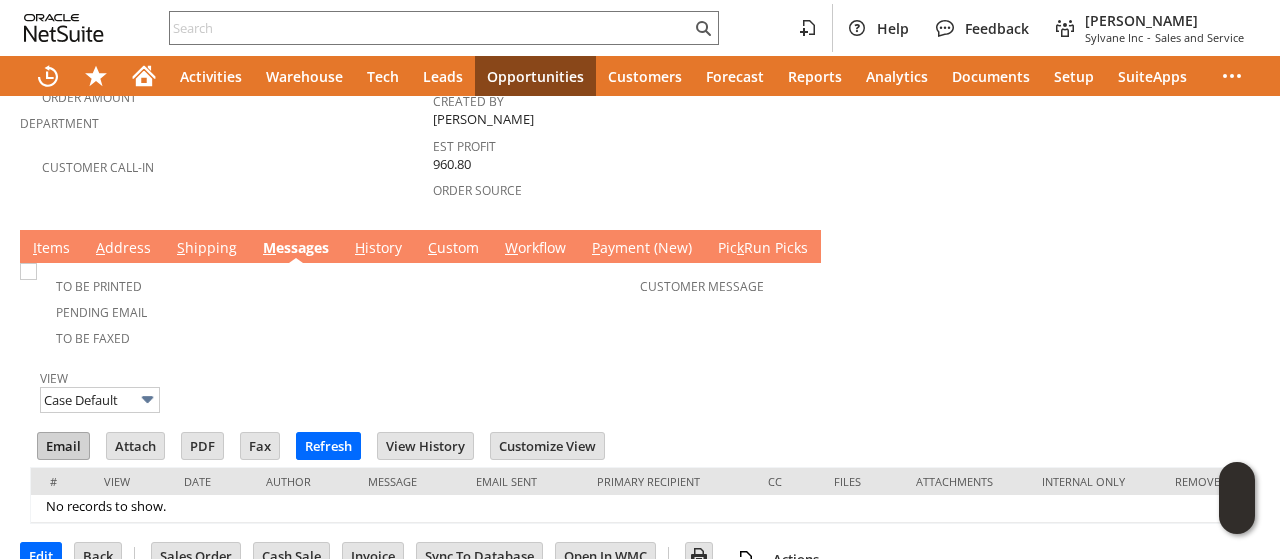 click on "Email" at bounding box center [63, 446] 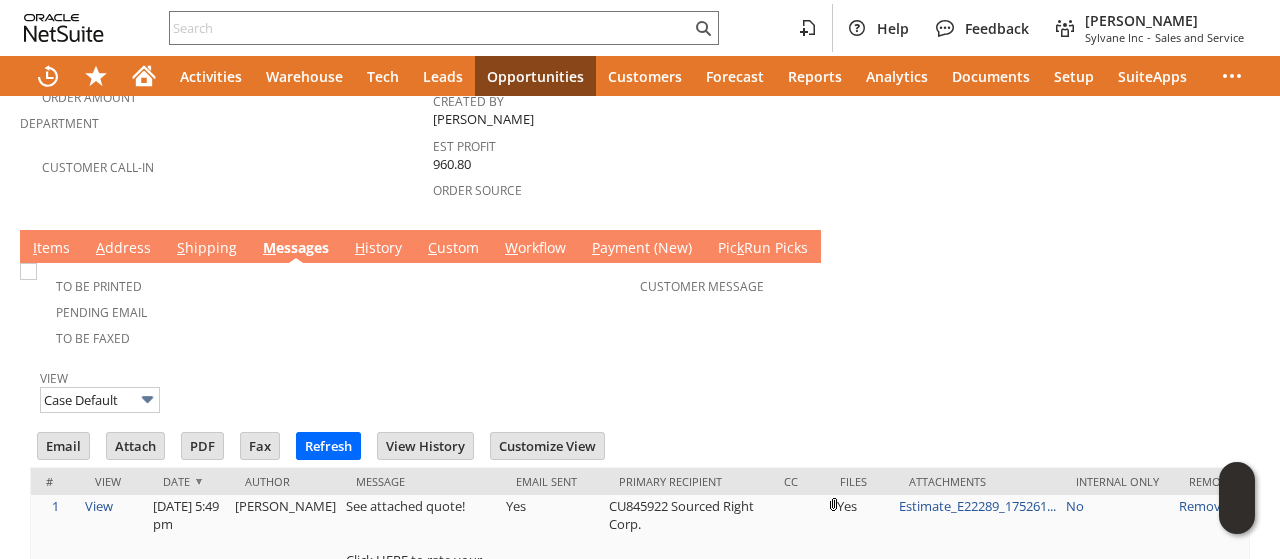 scroll, scrollTop: 0, scrollLeft: 0, axis: both 